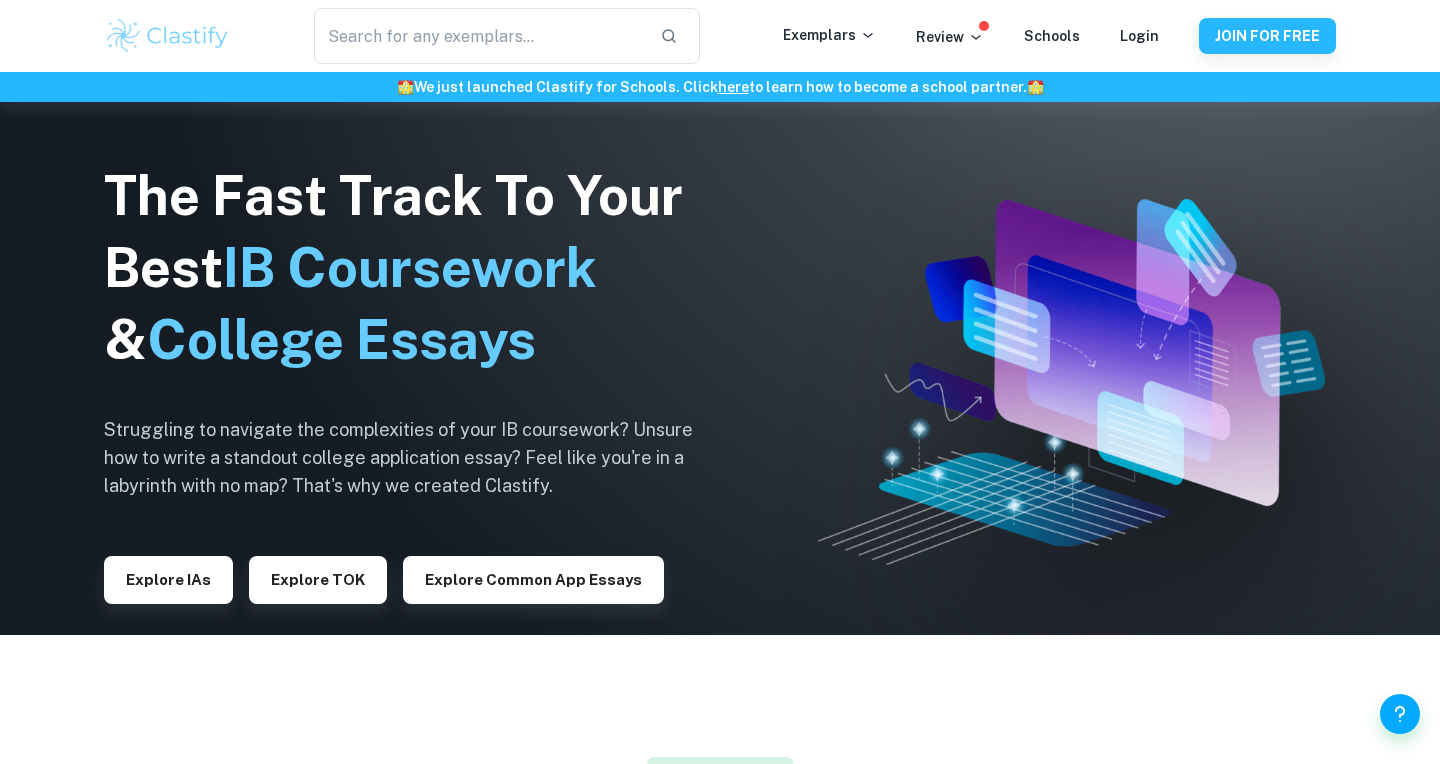 scroll, scrollTop: 130, scrollLeft: 0, axis: vertical 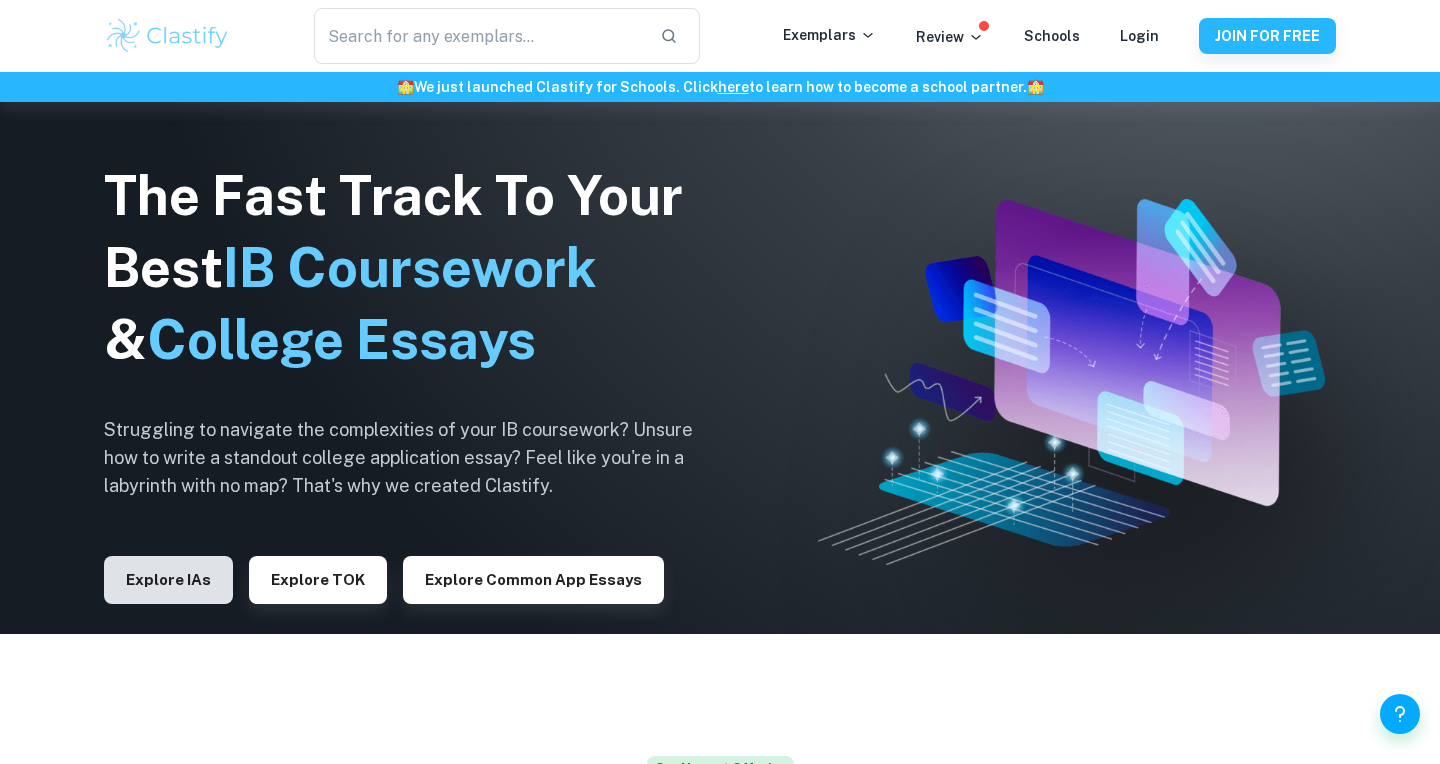 click on "Explore IAs" at bounding box center (168, 580) 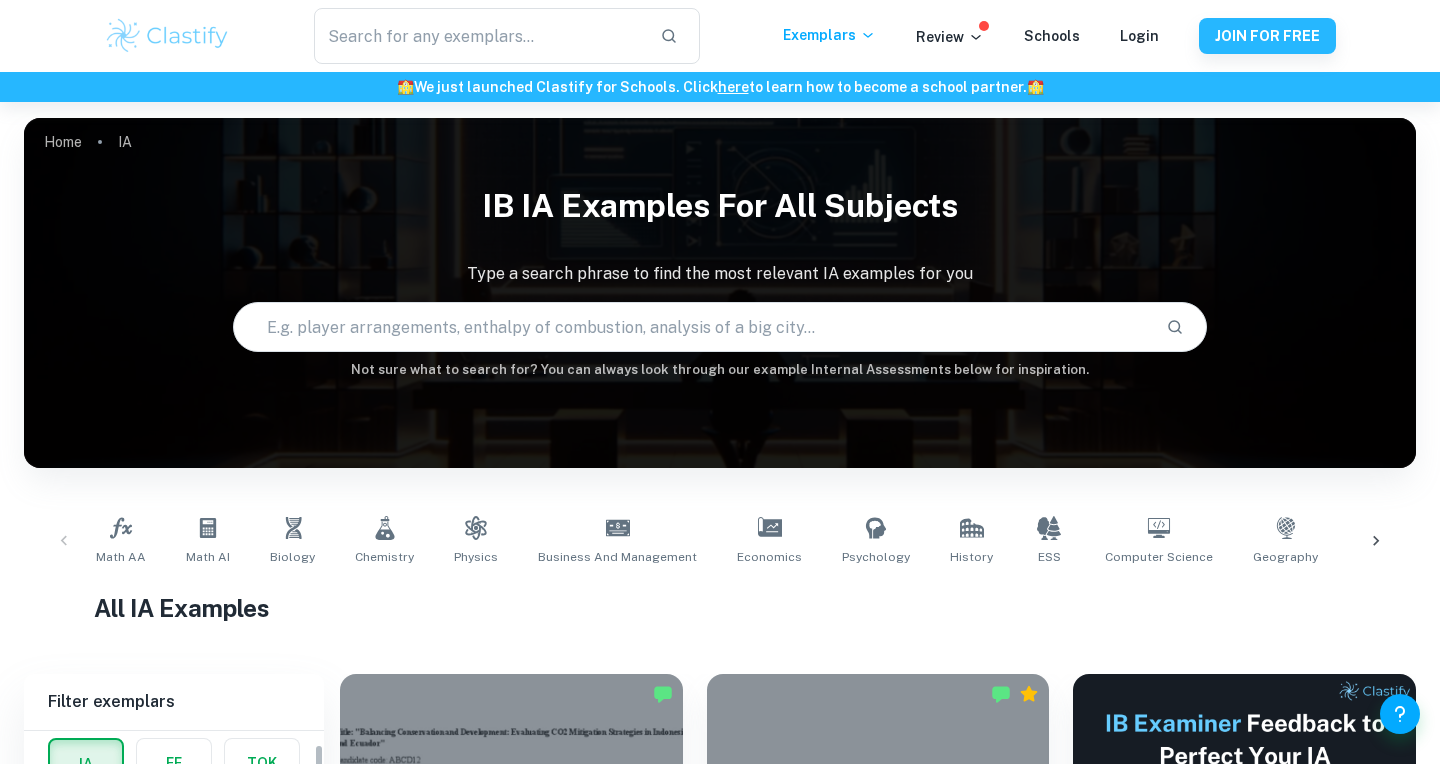 scroll, scrollTop: 86, scrollLeft: 0, axis: vertical 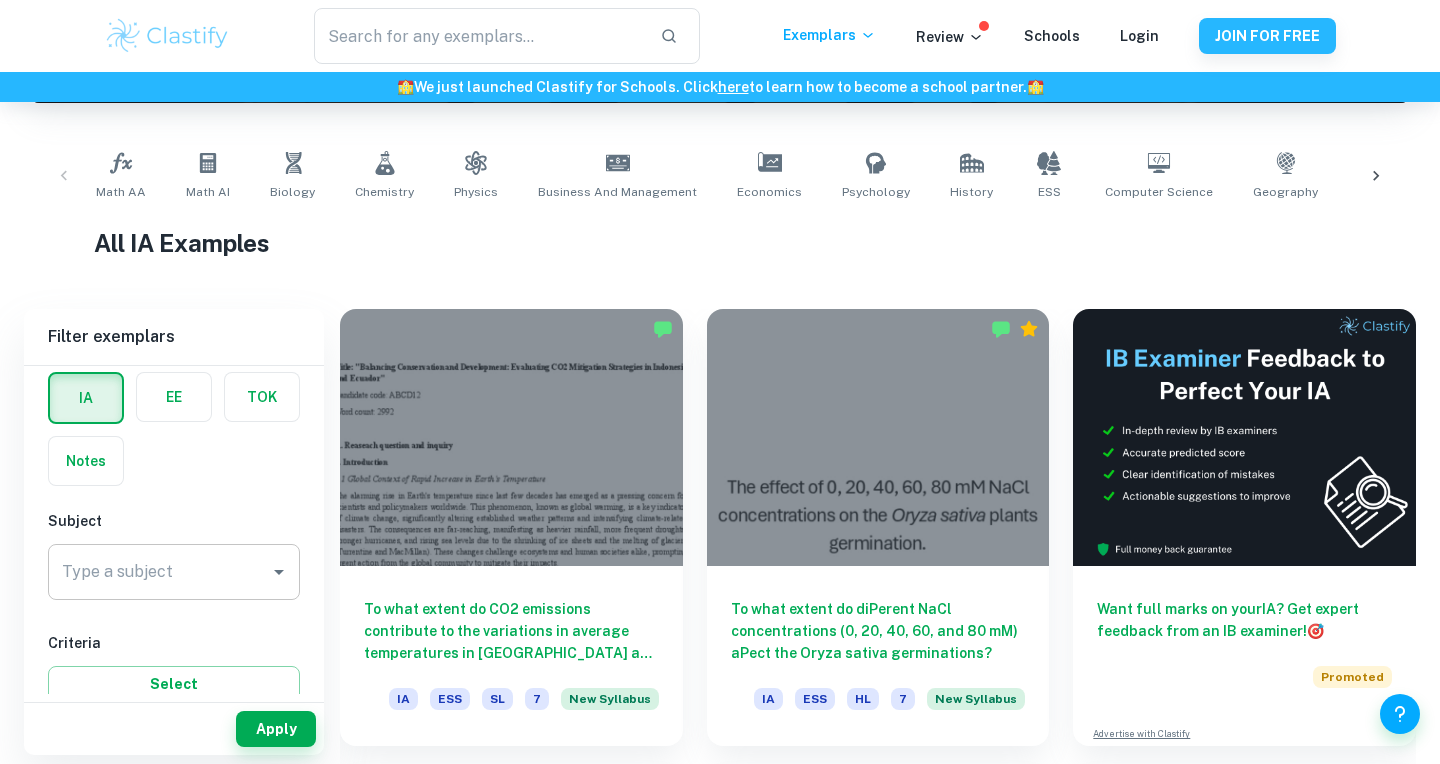 click on "Type a subject" at bounding box center [159, 572] 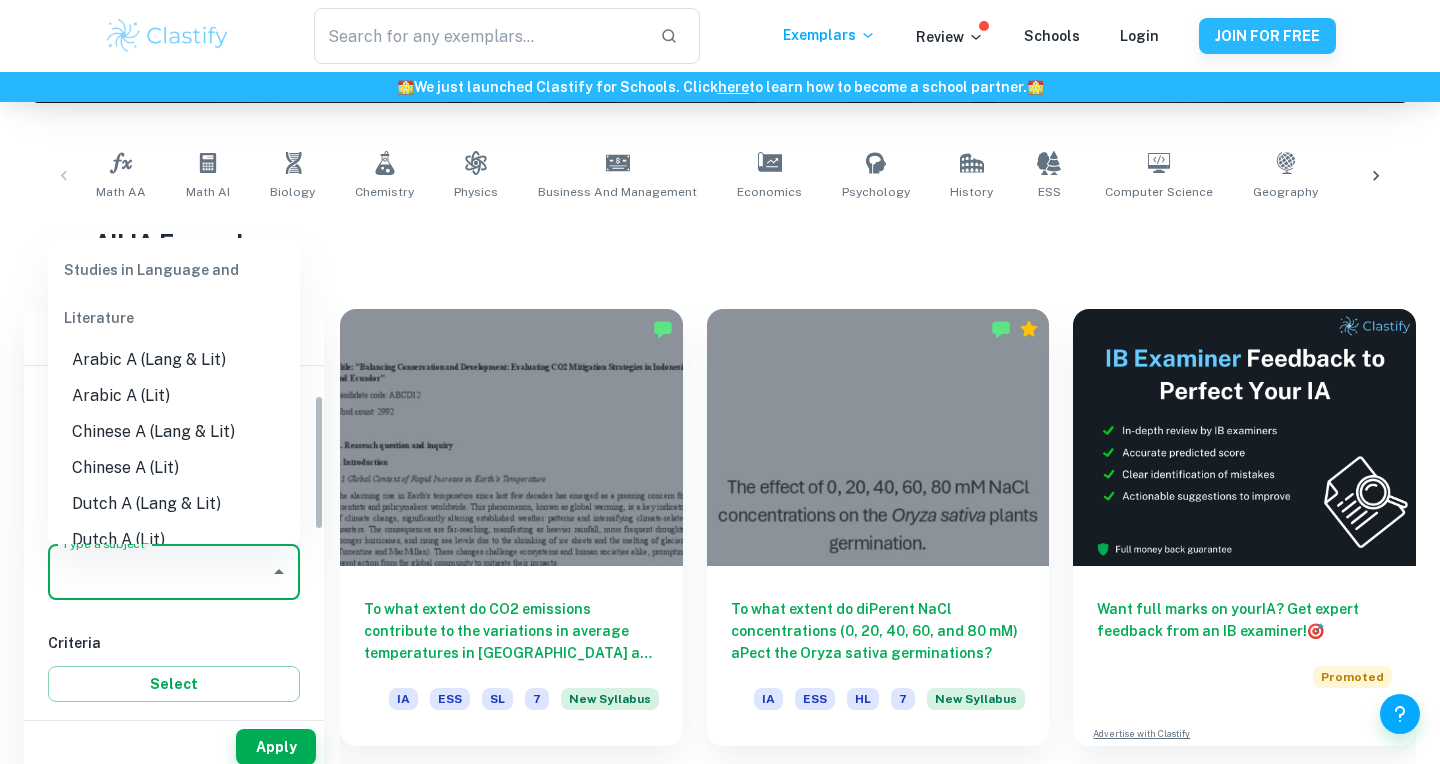 scroll, scrollTop: 412, scrollLeft: 0, axis: vertical 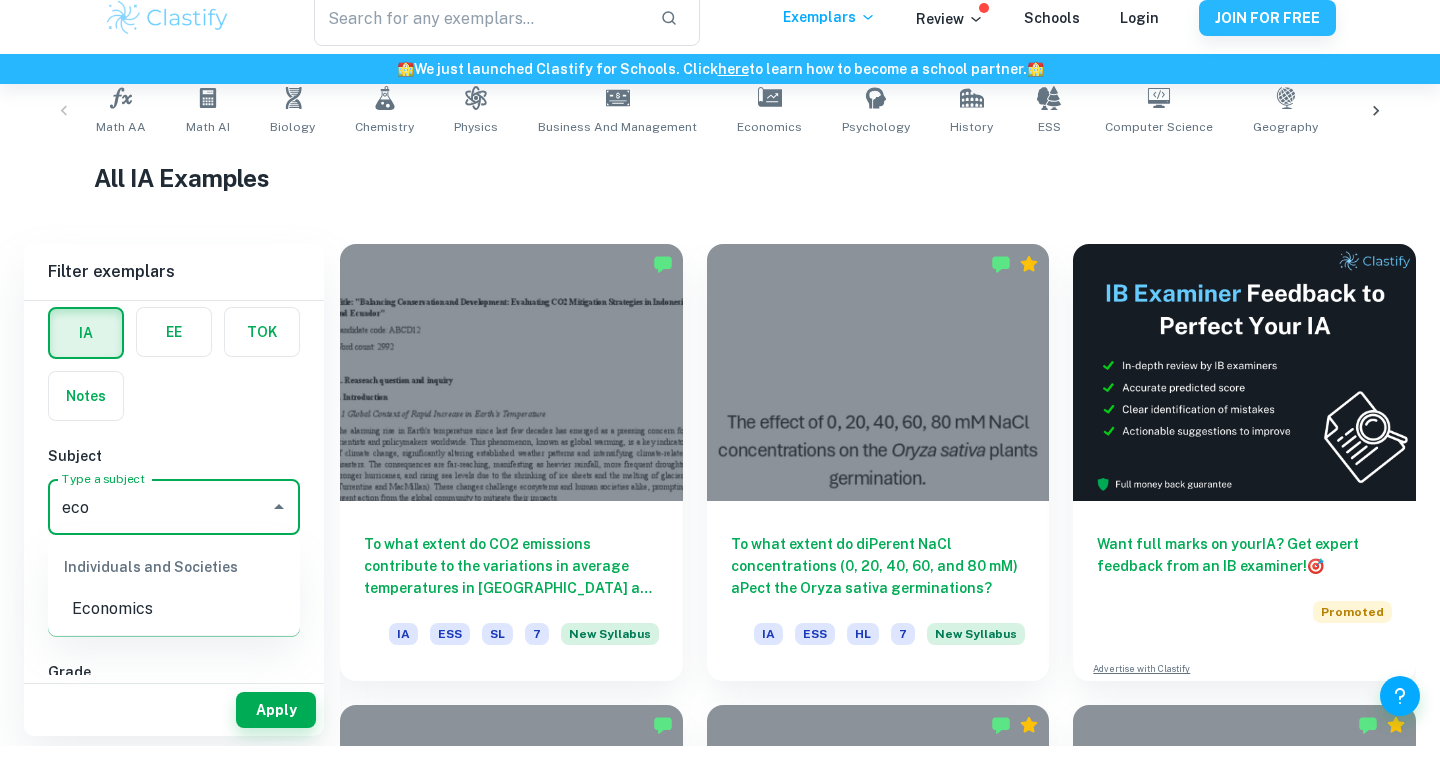 click on "Economics" at bounding box center [174, 627] 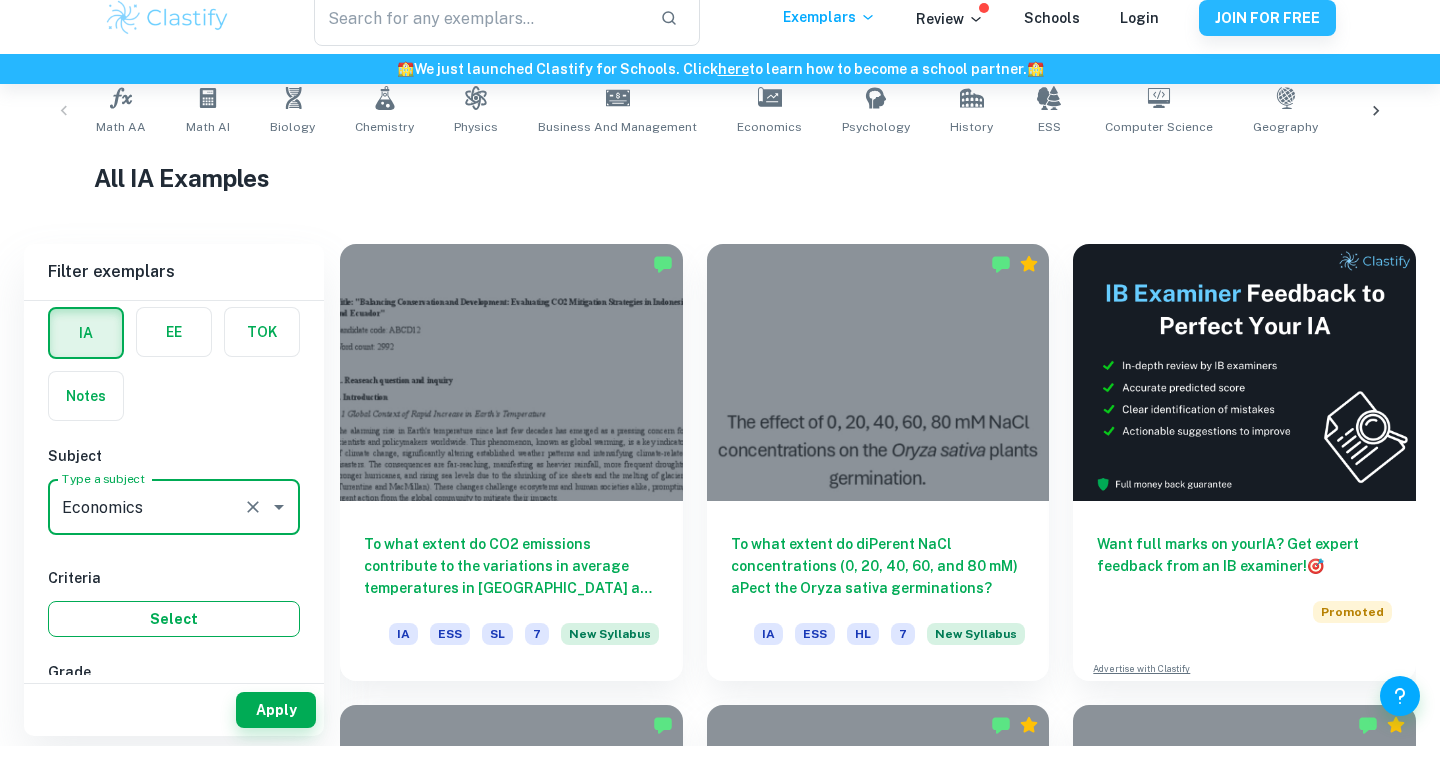 type on "Economics" 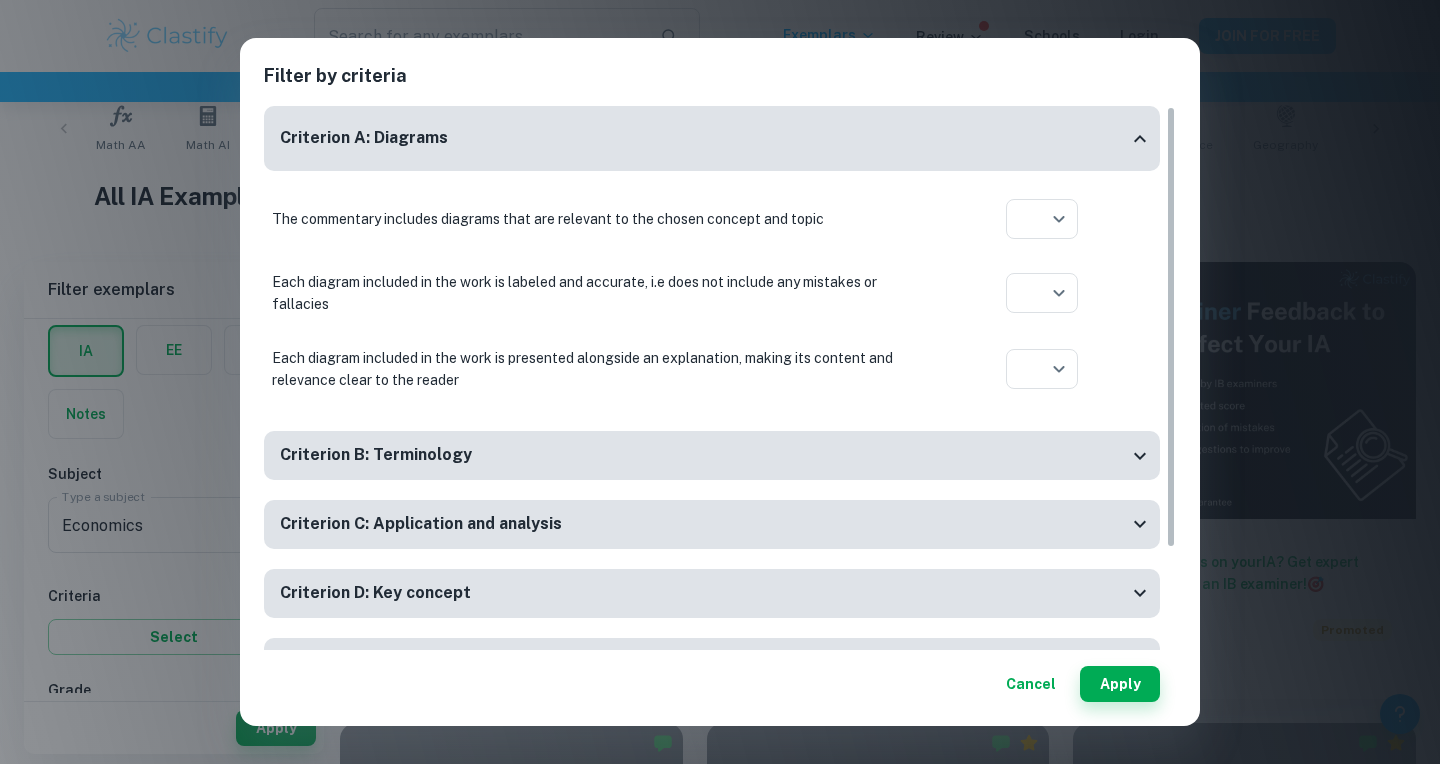 click on "Criterion B: Terminology" at bounding box center [712, 455] 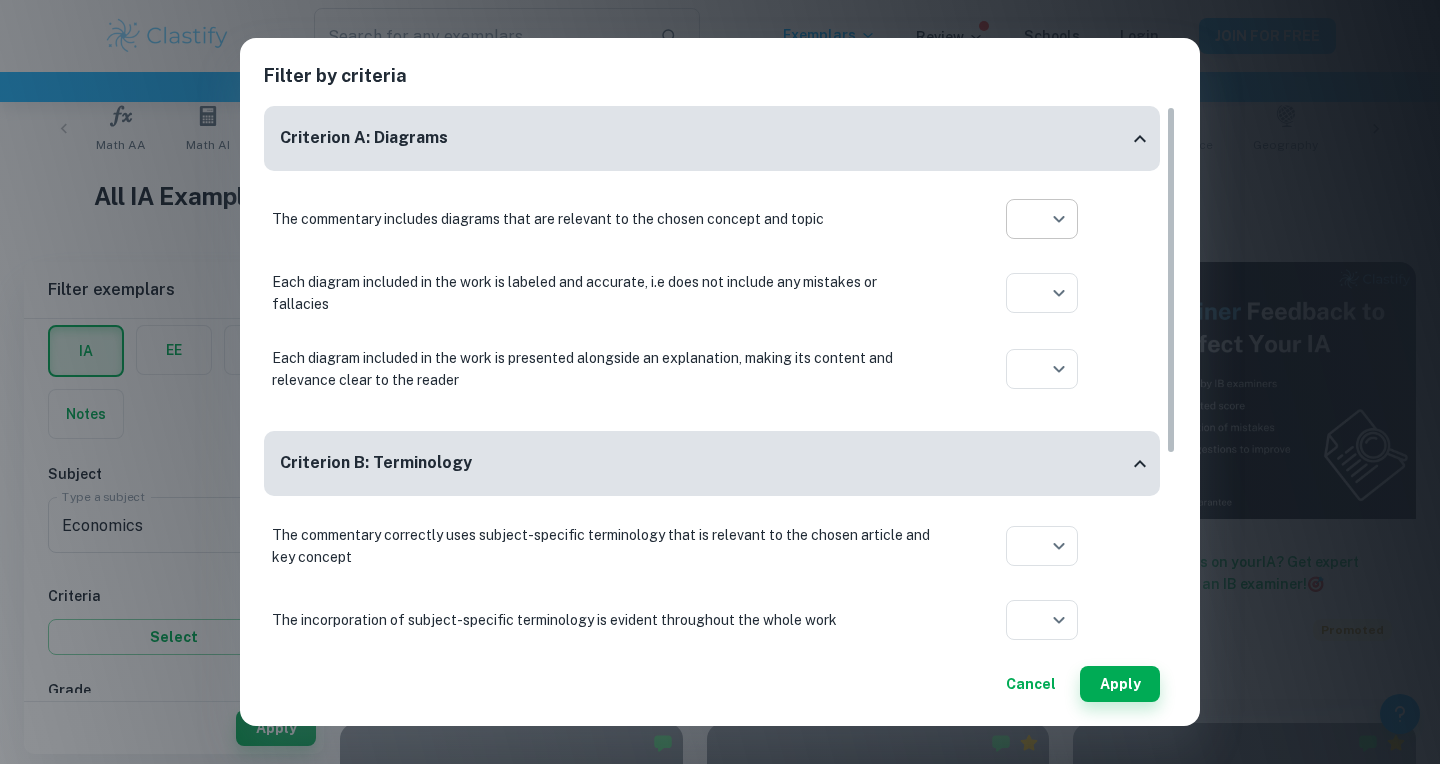 click on "We value your privacy We use cookies to enhance your browsing experience, serve personalised ads or content, and analyse our traffic. By clicking "Accept All", you consent to our use of cookies.   Cookie Policy Customise   Reject All   Accept All   Customise Consent Preferences   We use cookies to help you navigate efficiently and perform certain functions. You will find detailed information about all cookies under each consent category below. The cookies that are categorised as "Necessary" are stored on your browser as they are essential for enabling the basic functionalities of the site. ...  Show more For more information on how Google's third-party cookies operate and handle your data, see:   Google Privacy Policy Necessary Always Active Necessary cookies are required to enable the basic features of this site, such as providing secure log-in or adjusting your consent preferences. These cookies do not store any personally identifiable data. Functional Analytics Performance Advertisement Uncategorised" at bounding box center (720, 72) 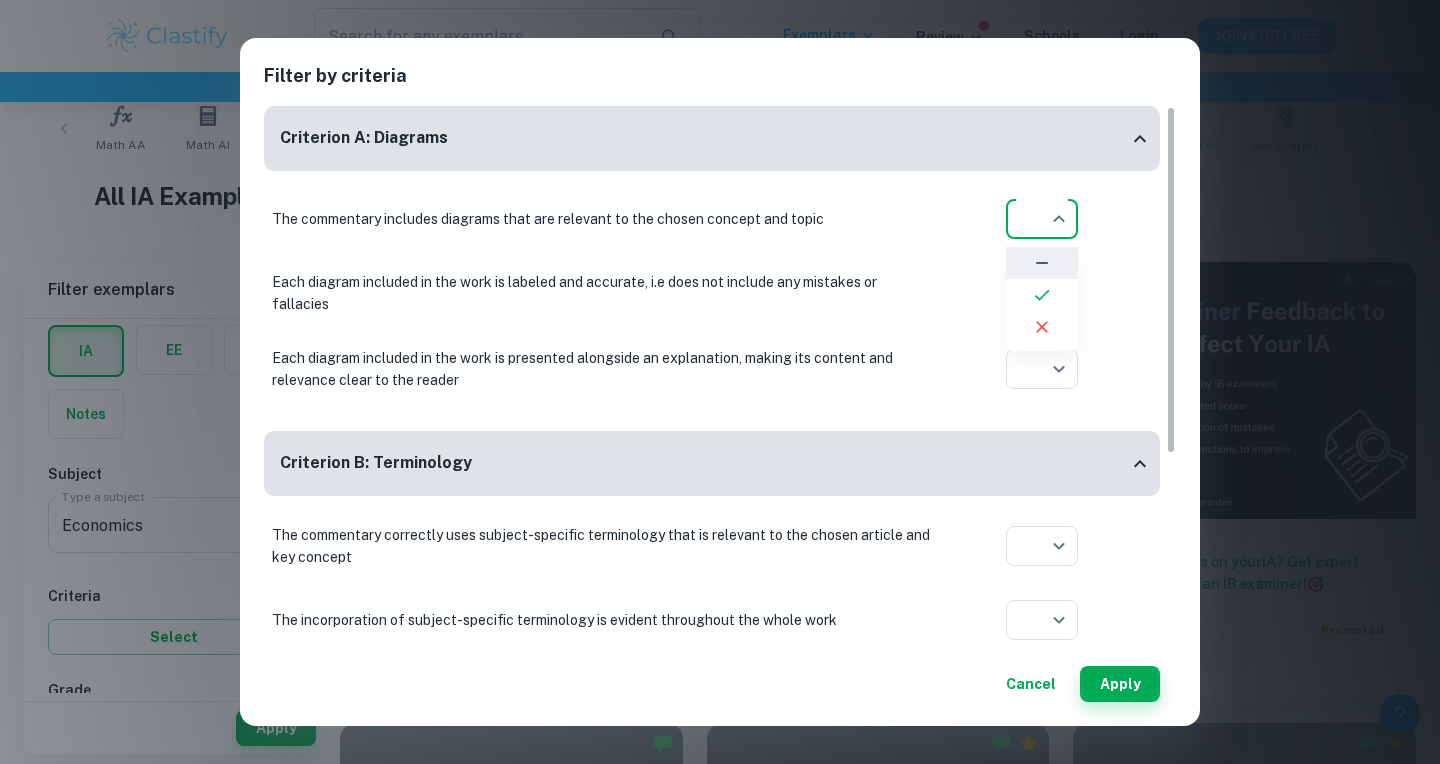 click at bounding box center [720, 382] 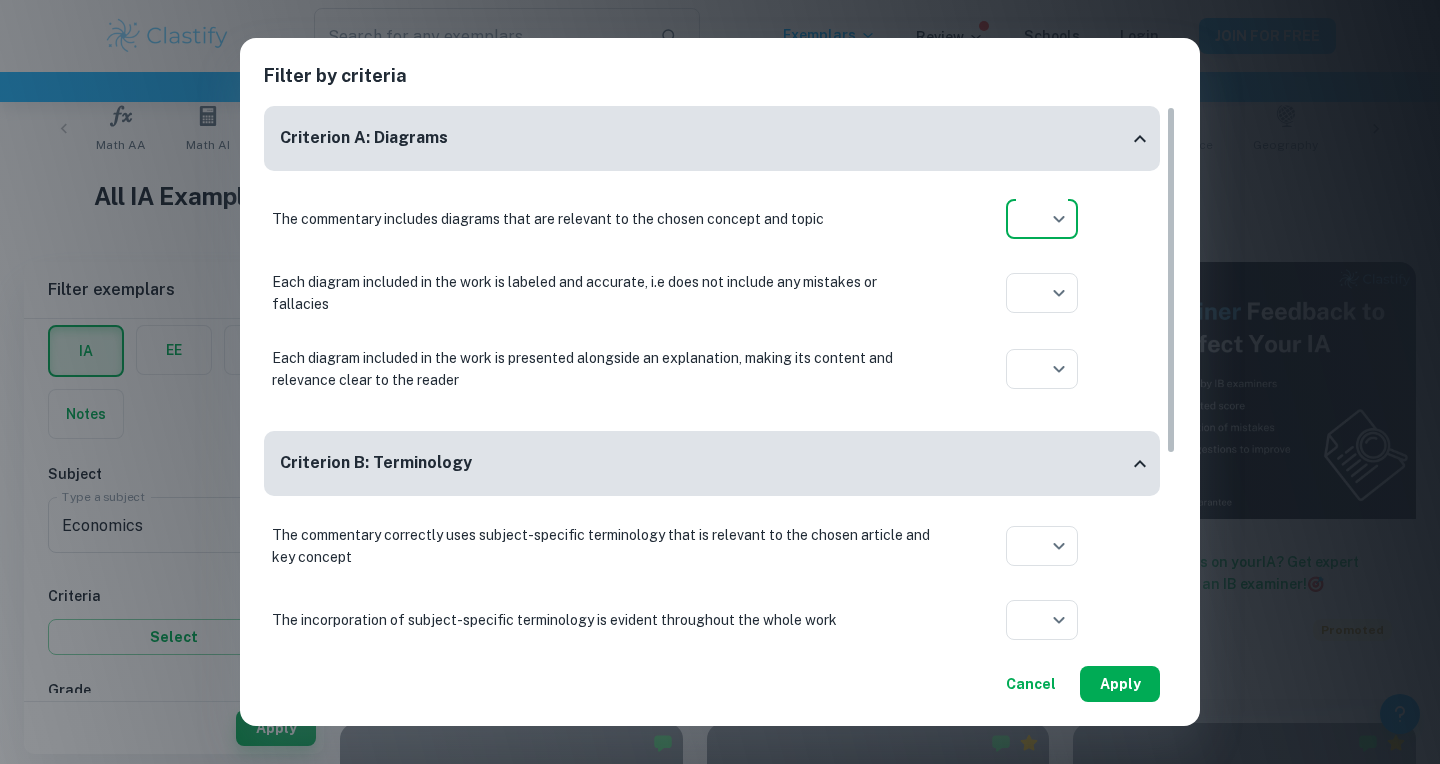 click on "Apply" at bounding box center (1120, 684) 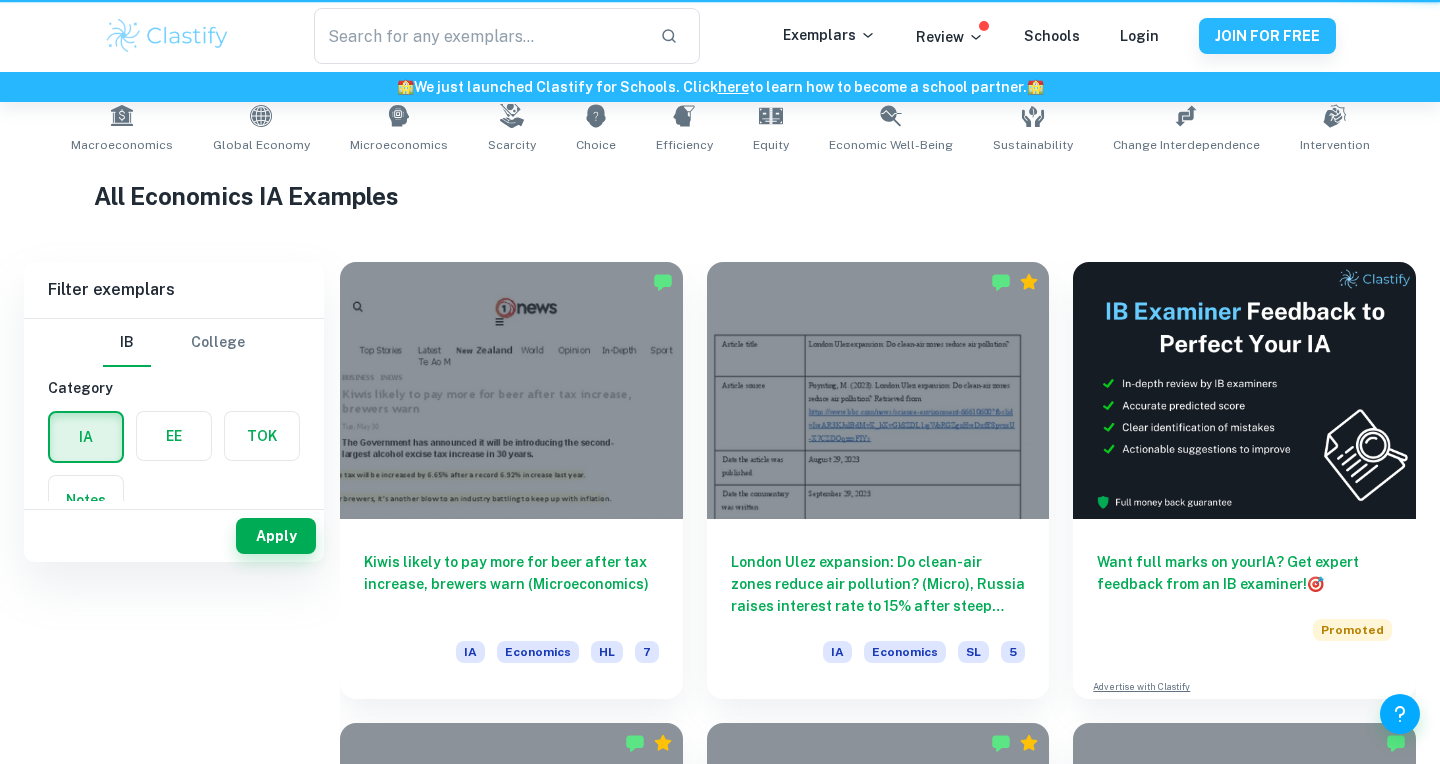 scroll, scrollTop: 0, scrollLeft: 0, axis: both 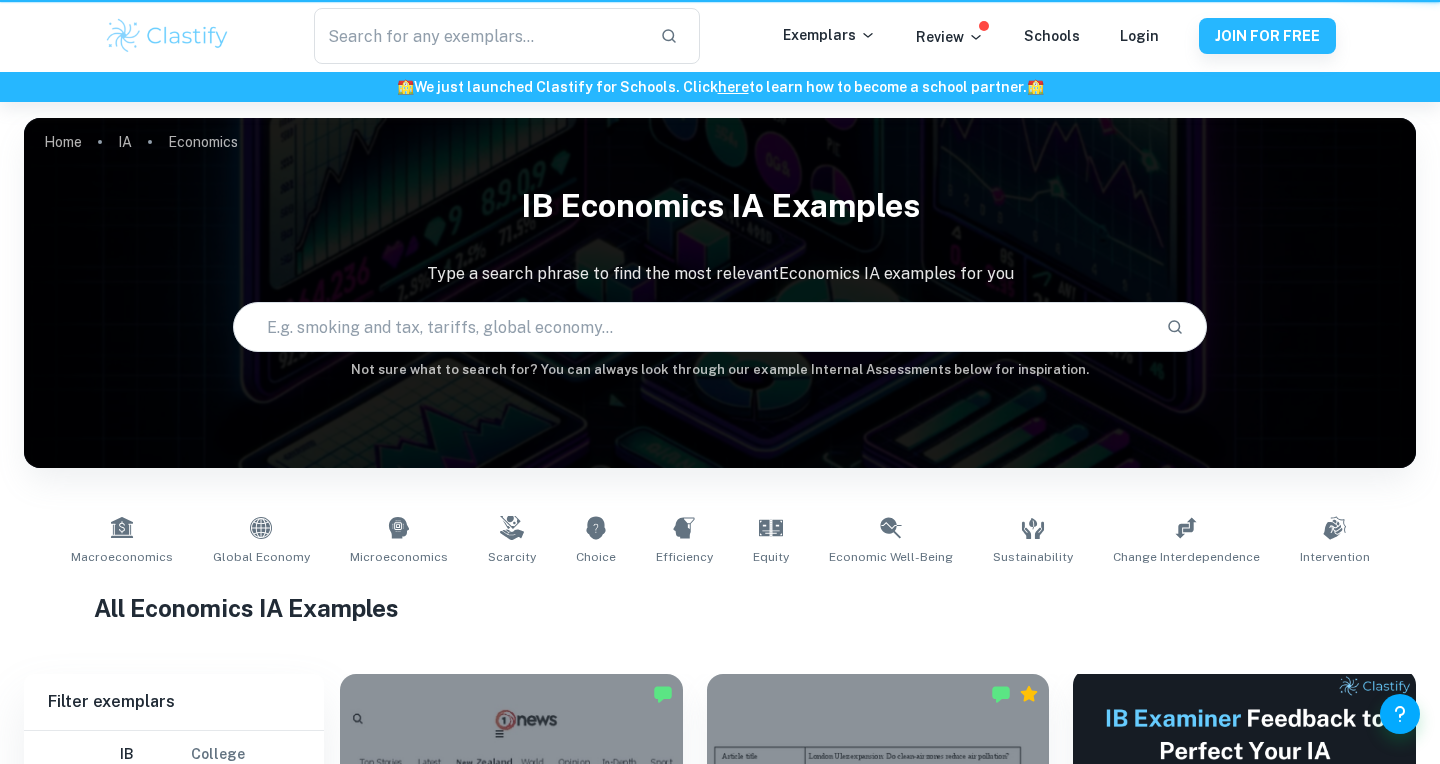 click at bounding box center [1244, 797] 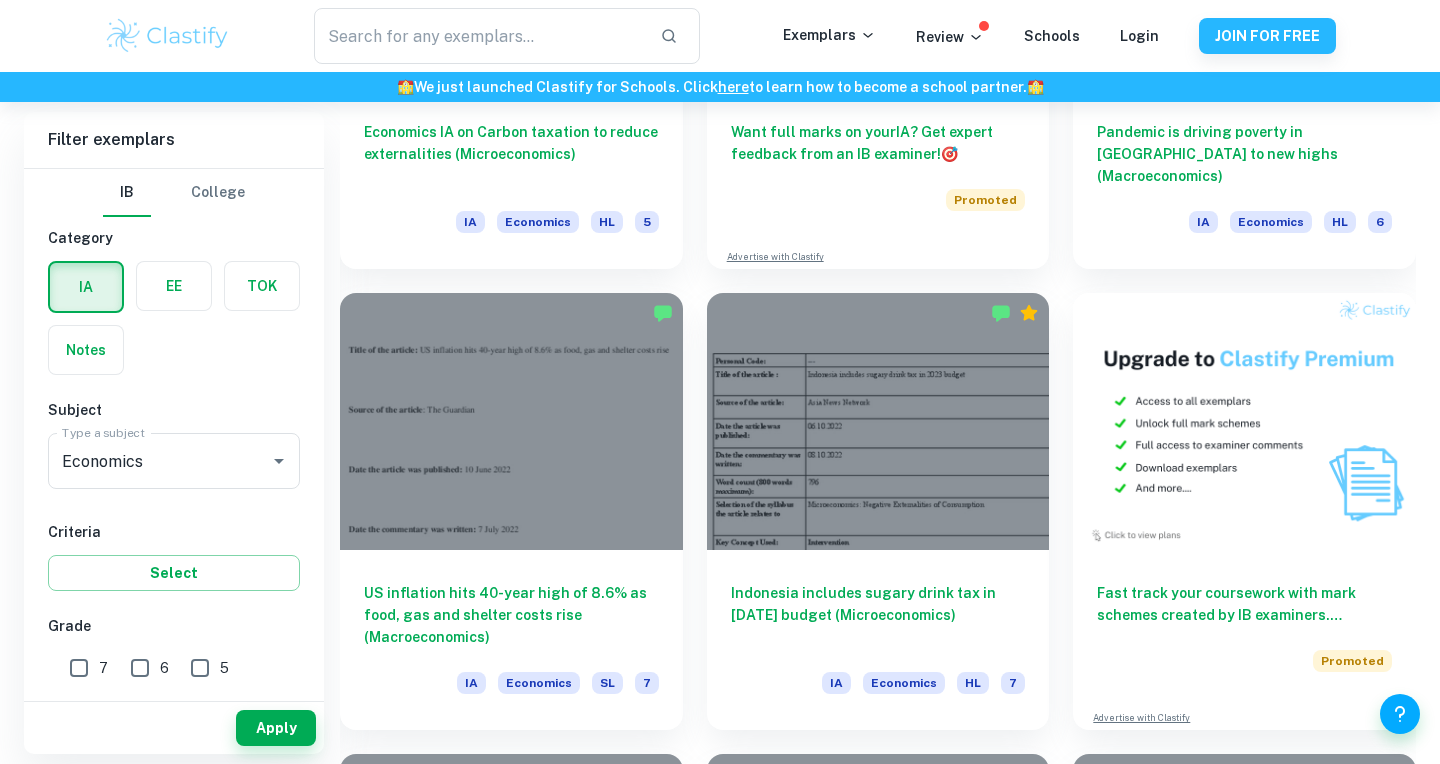 scroll, scrollTop: 5913, scrollLeft: 0, axis: vertical 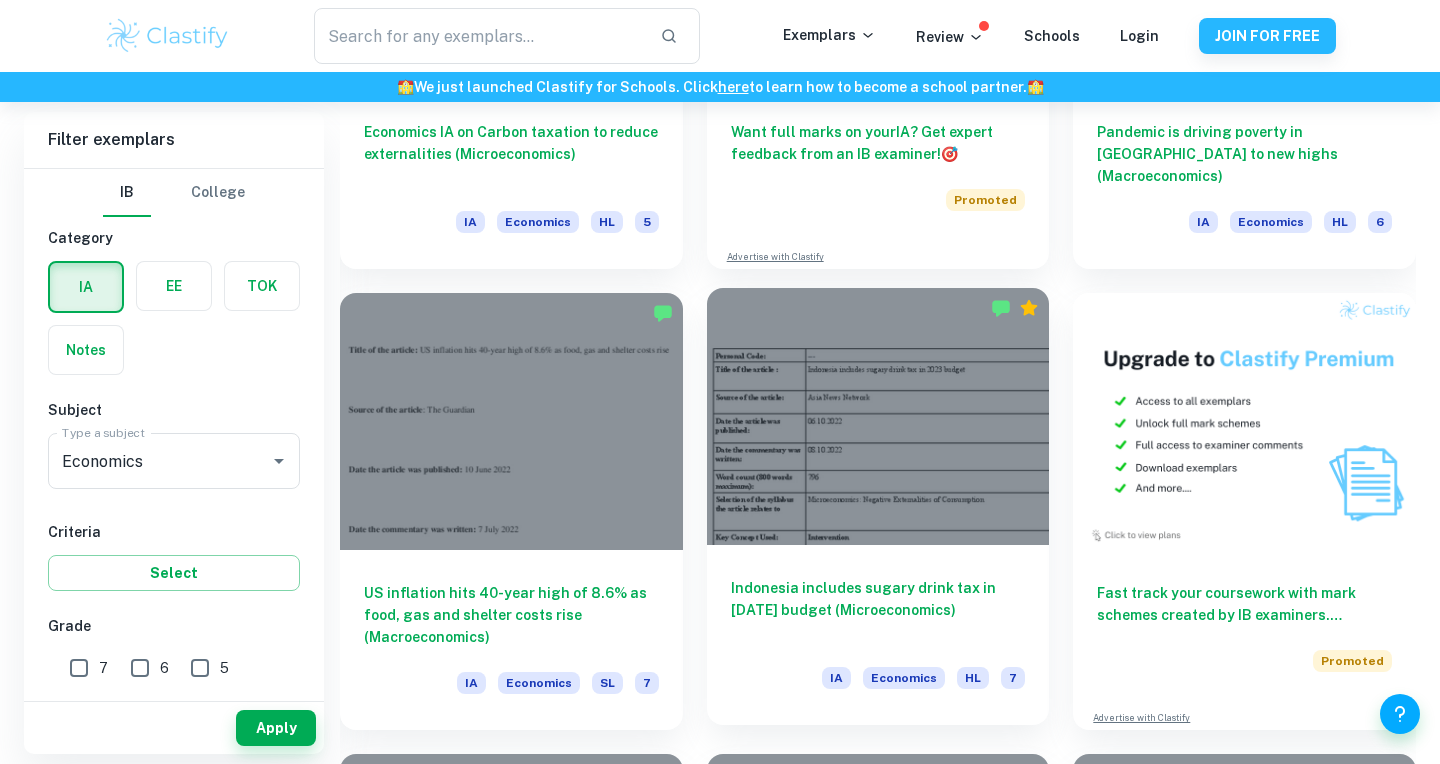 click on "Indonesia includes sugary drink tax in [DATE] budget (Microeconomics)" at bounding box center (878, 610) 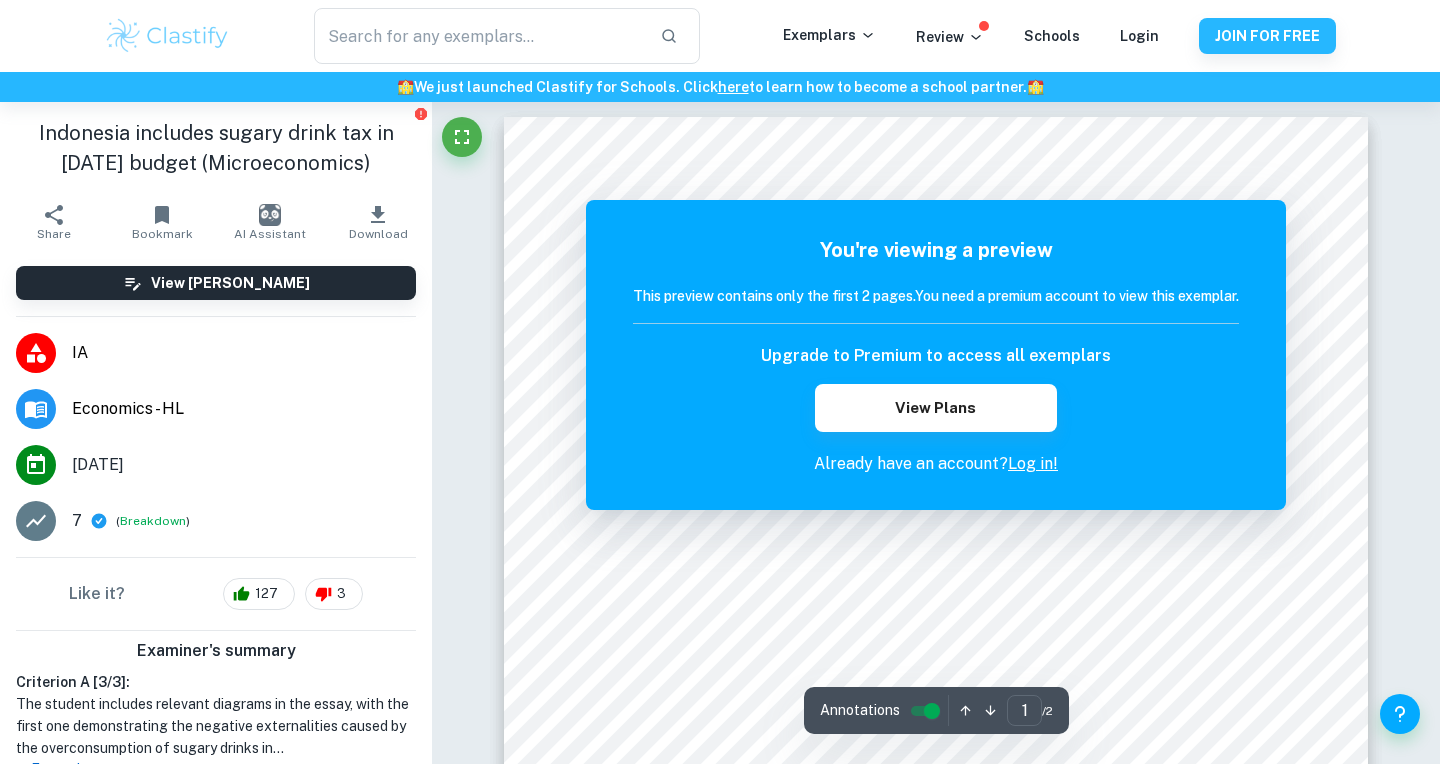 scroll, scrollTop: 0, scrollLeft: 0, axis: both 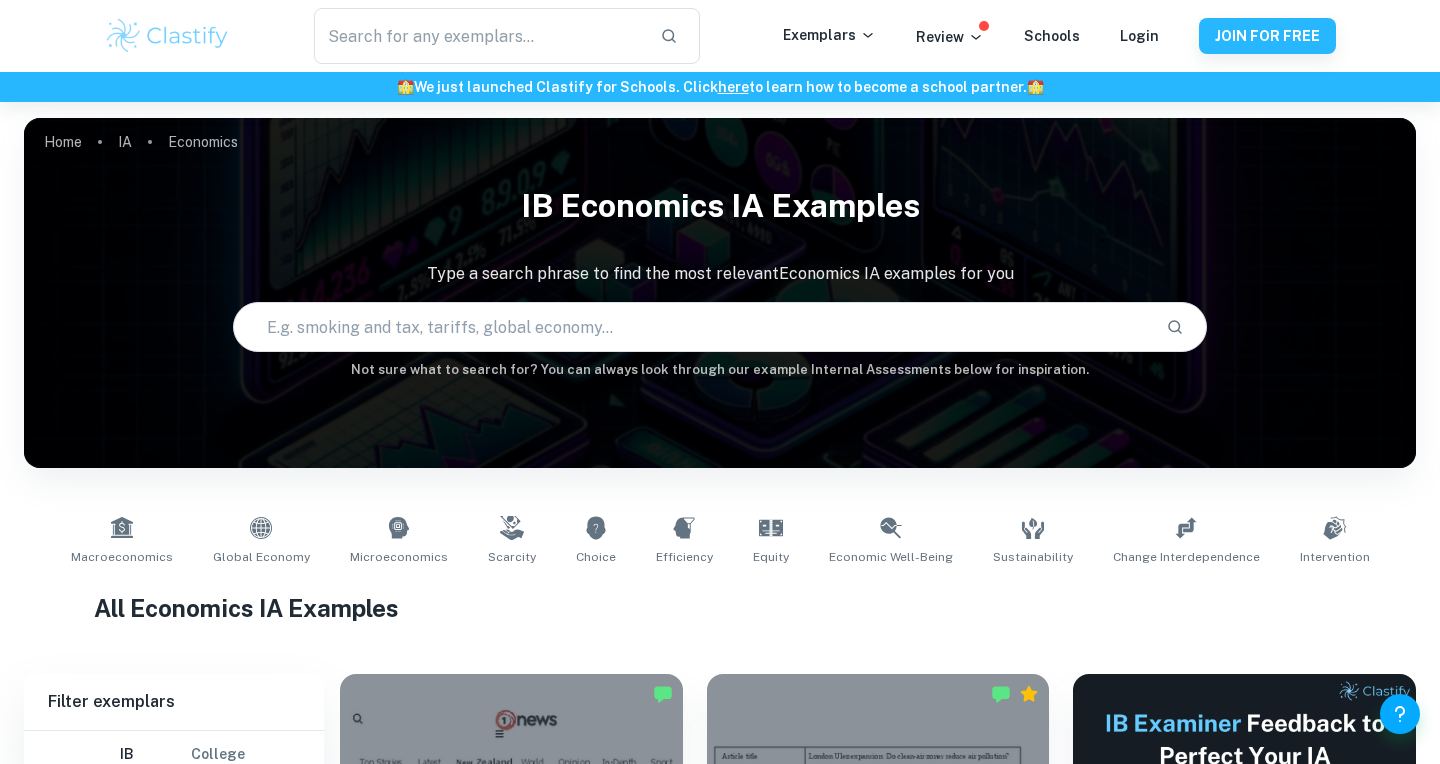 click at bounding box center [692, 327] 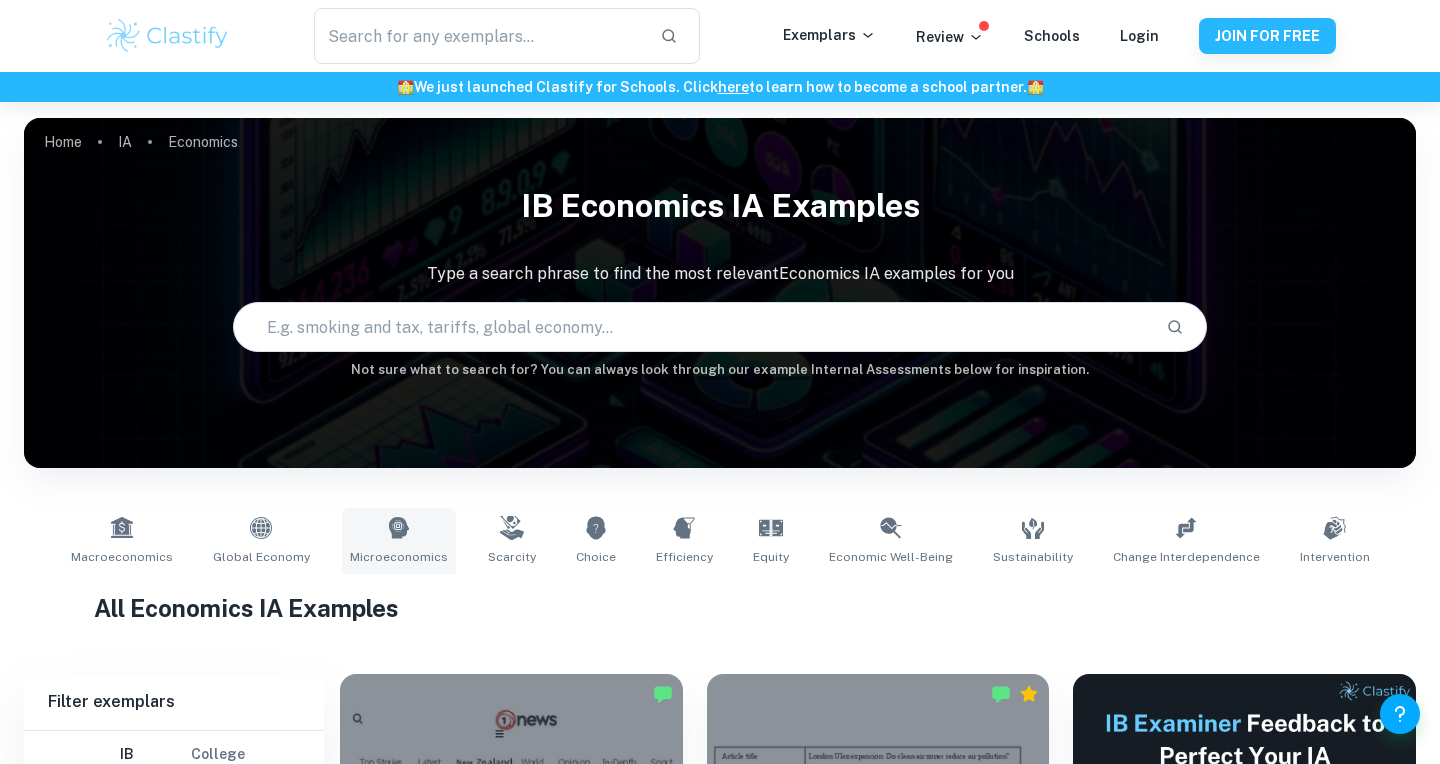 click 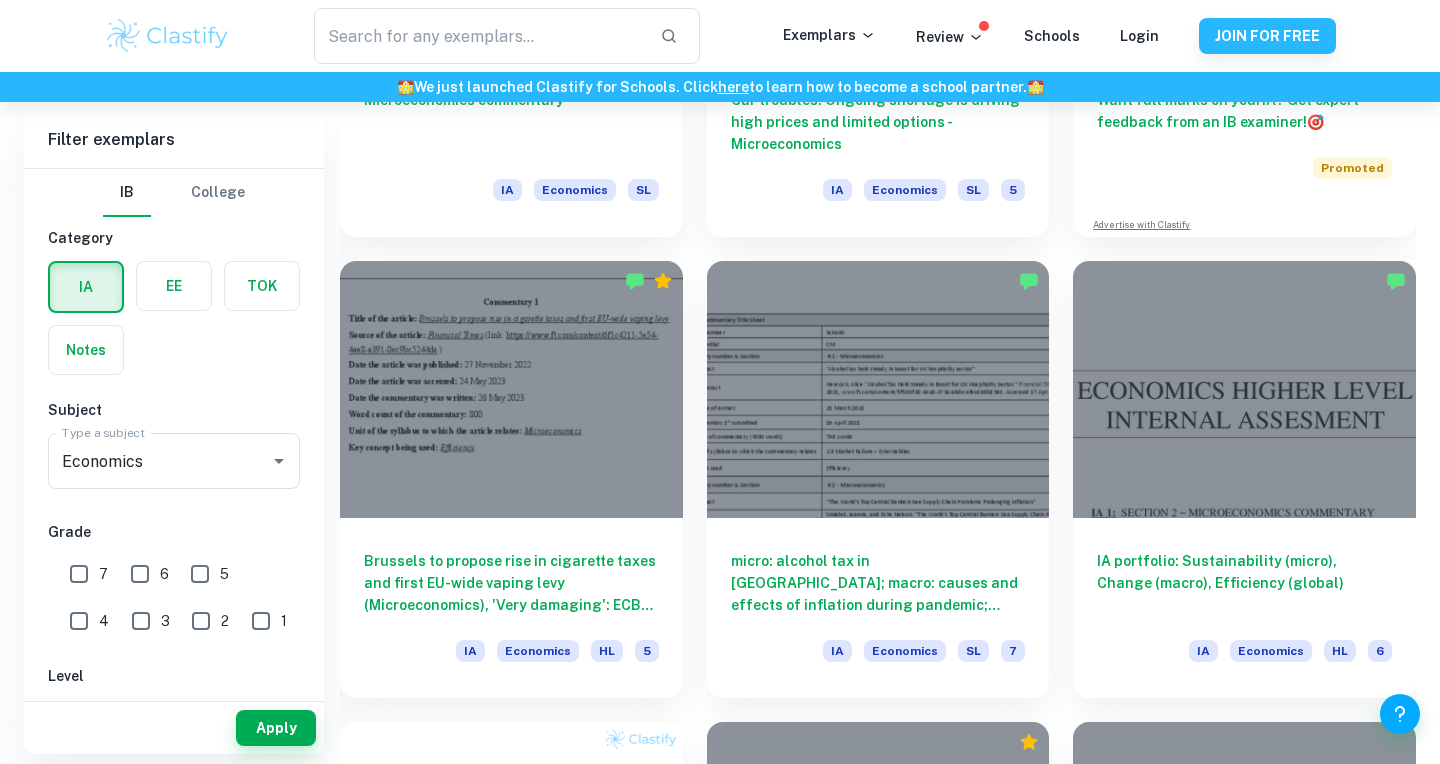scroll, scrollTop: 877, scrollLeft: 0, axis: vertical 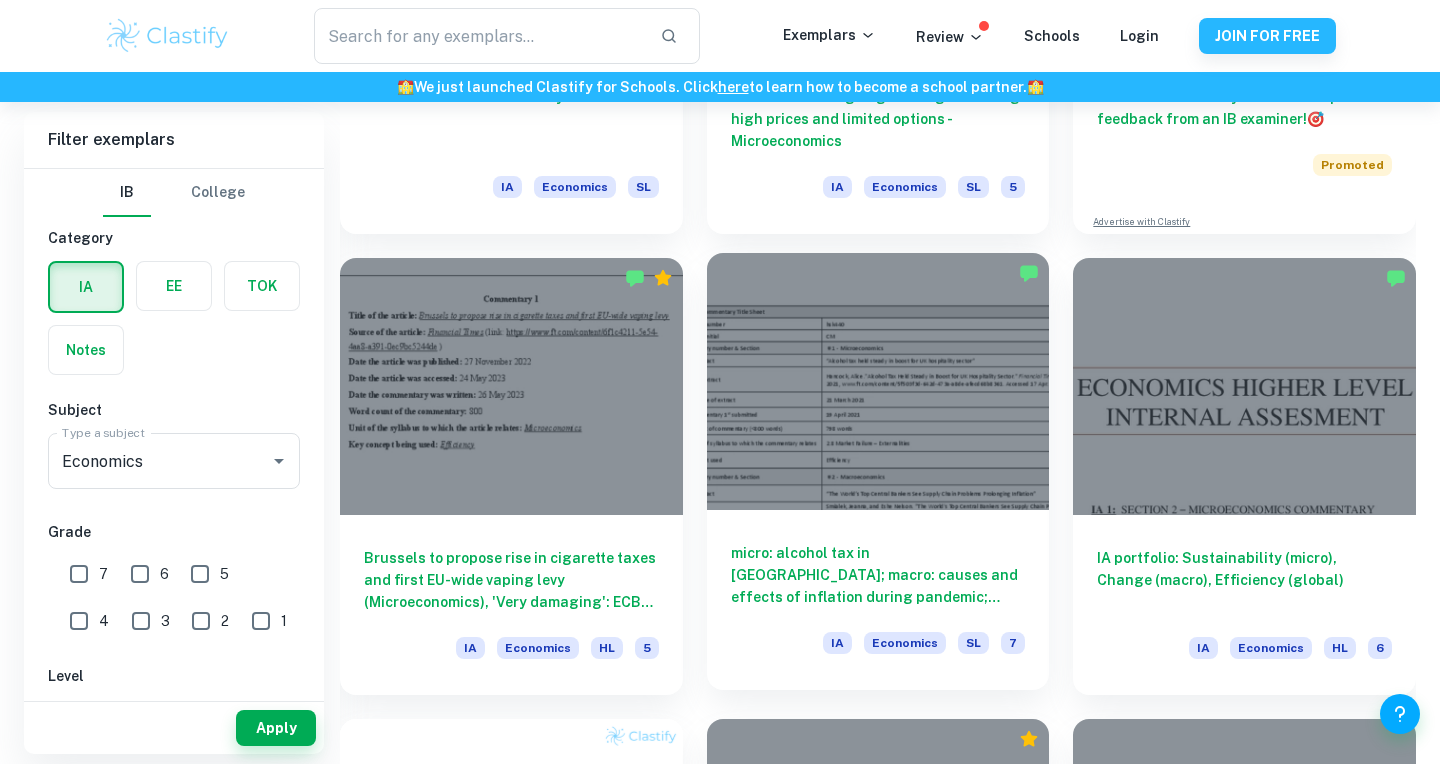 click on "micro: alcohol tax in [GEOGRAPHIC_DATA]; macro: causes and effects of inflation during pandemic; international: US tariffs on solar power" at bounding box center (878, 575) 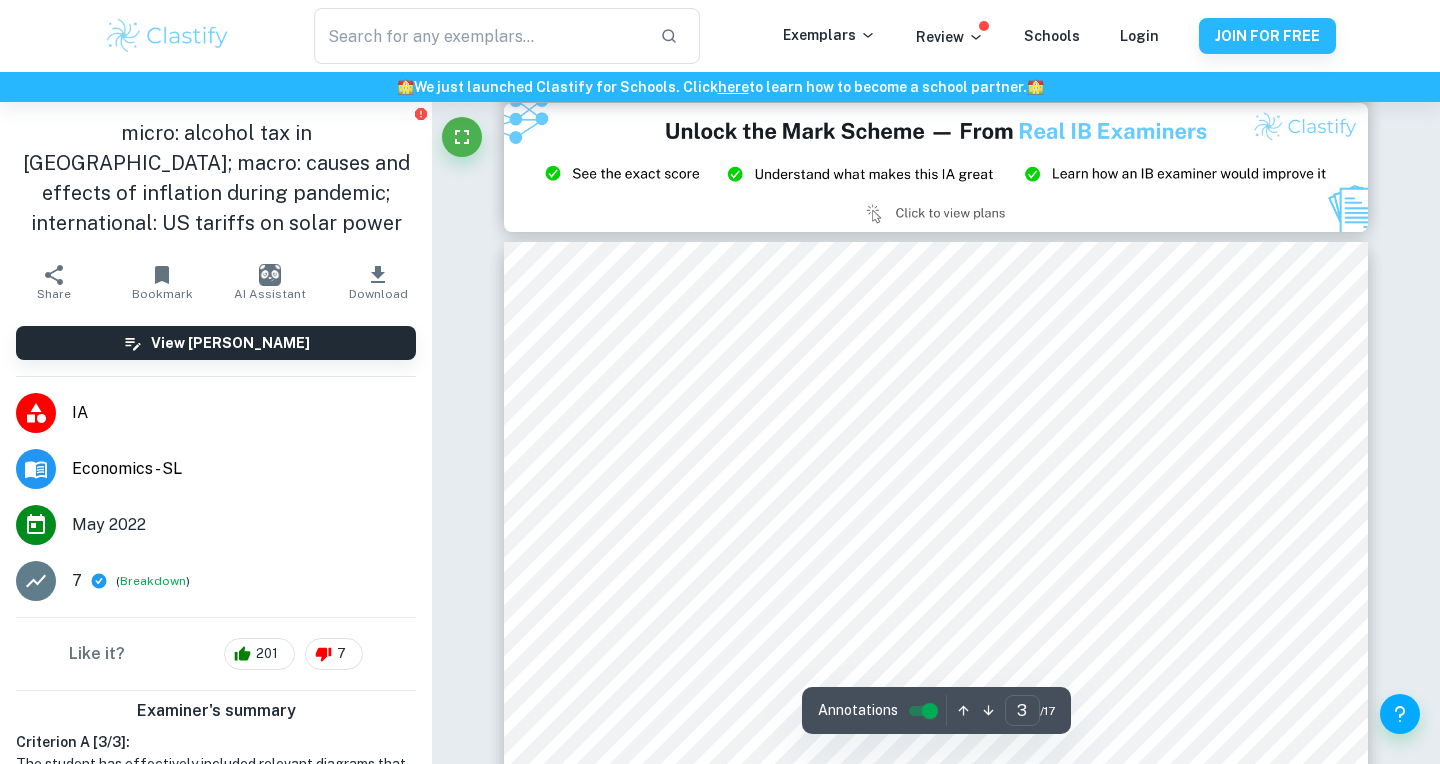 scroll, scrollTop: 2416, scrollLeft: 0, axis: vertical 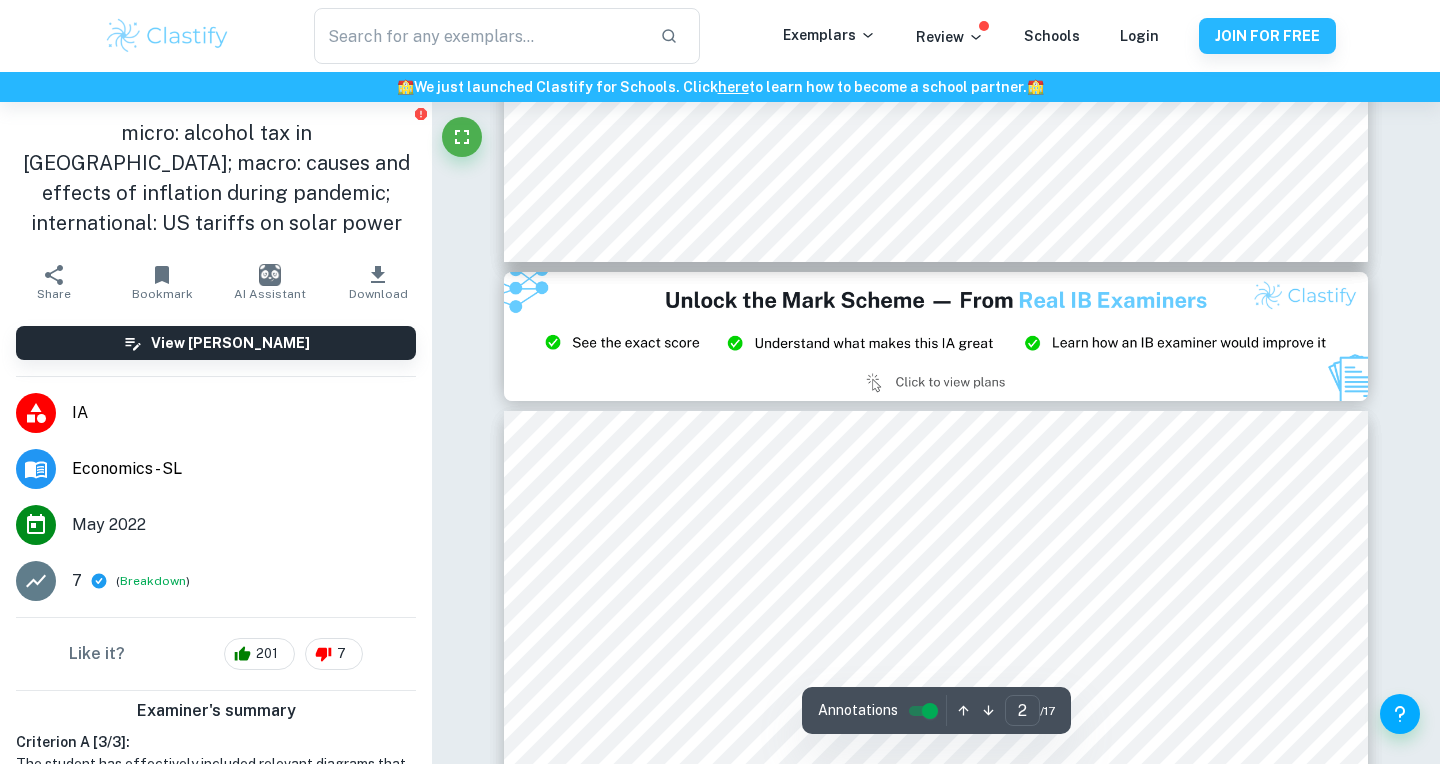 type on "3" 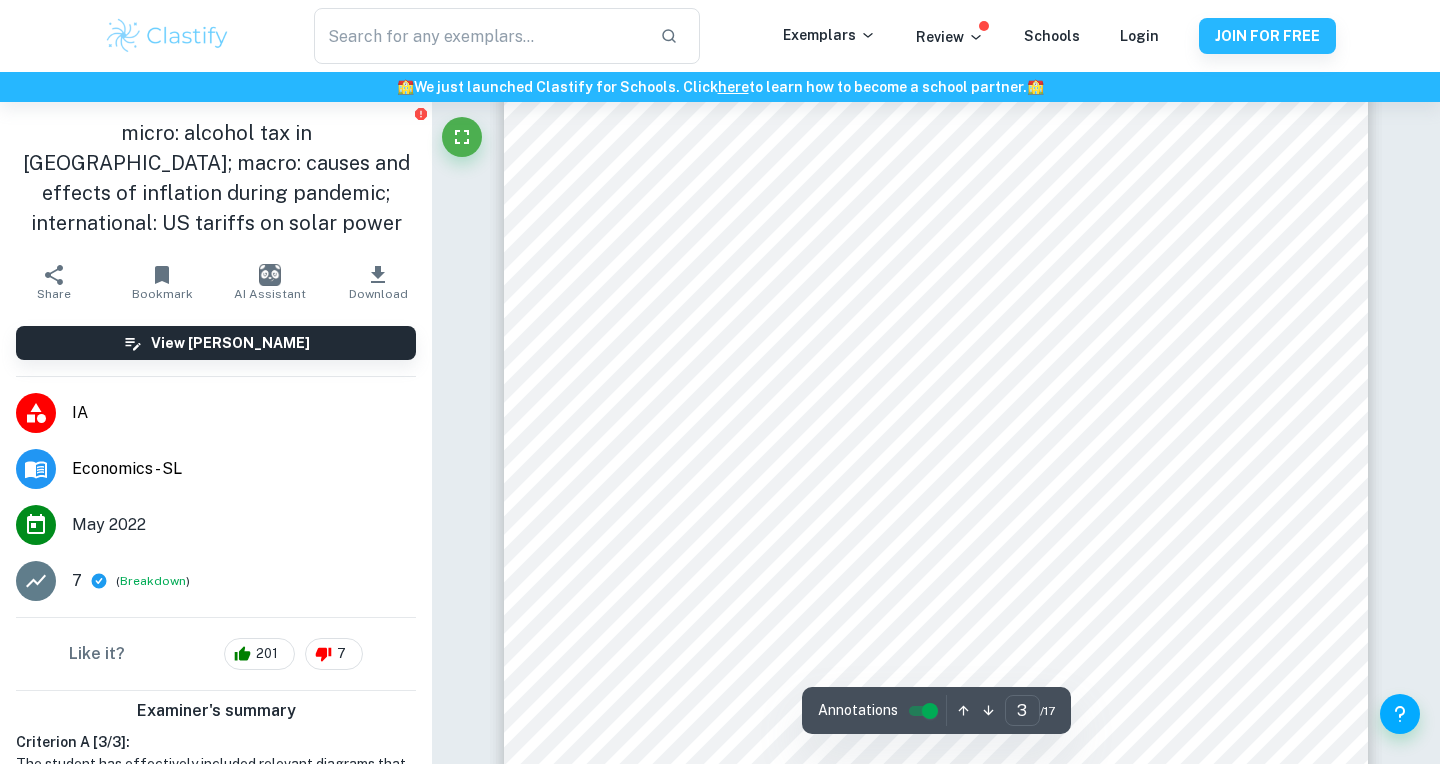 scroll, scrollTop: 2634, scrollLeft: 0, axis: vertical 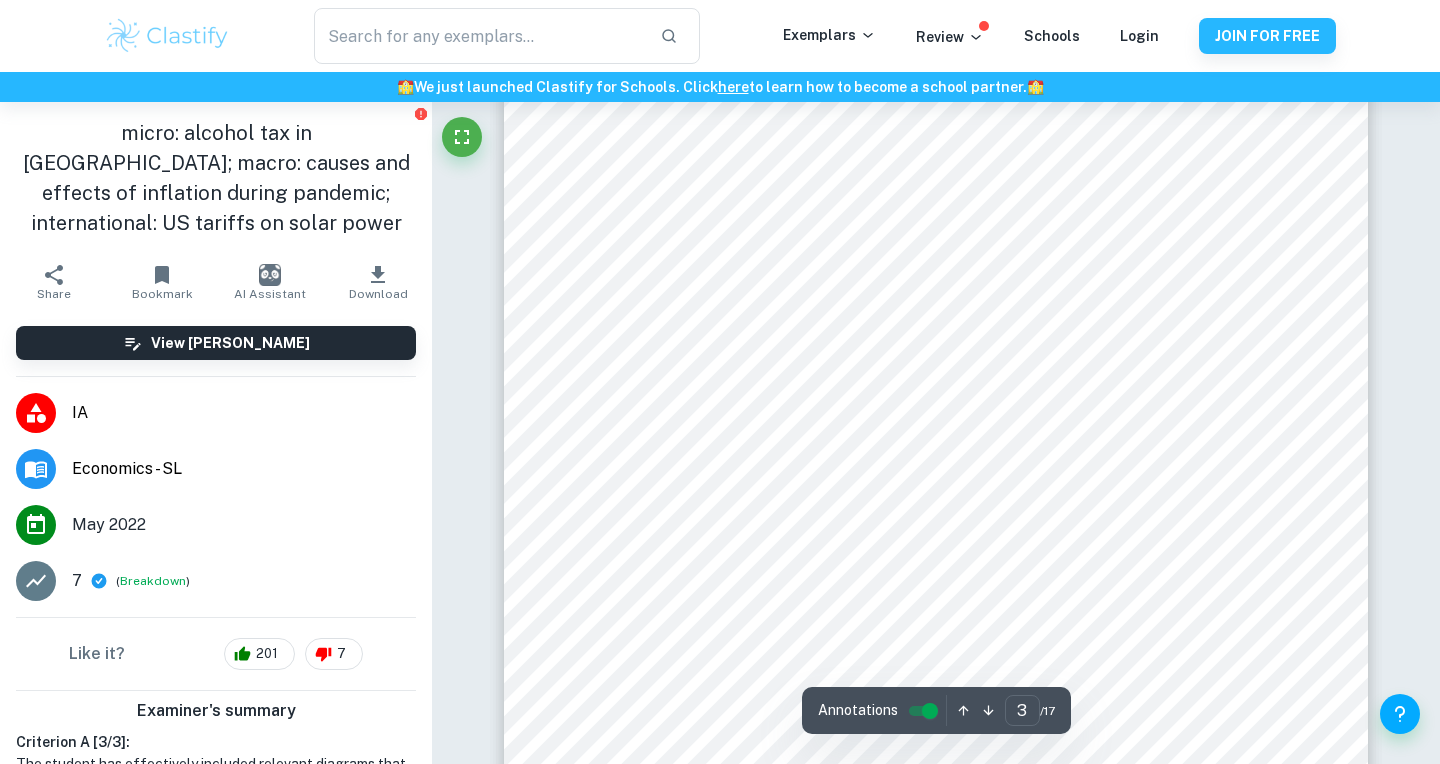 click at bounding box center [432, -2532] 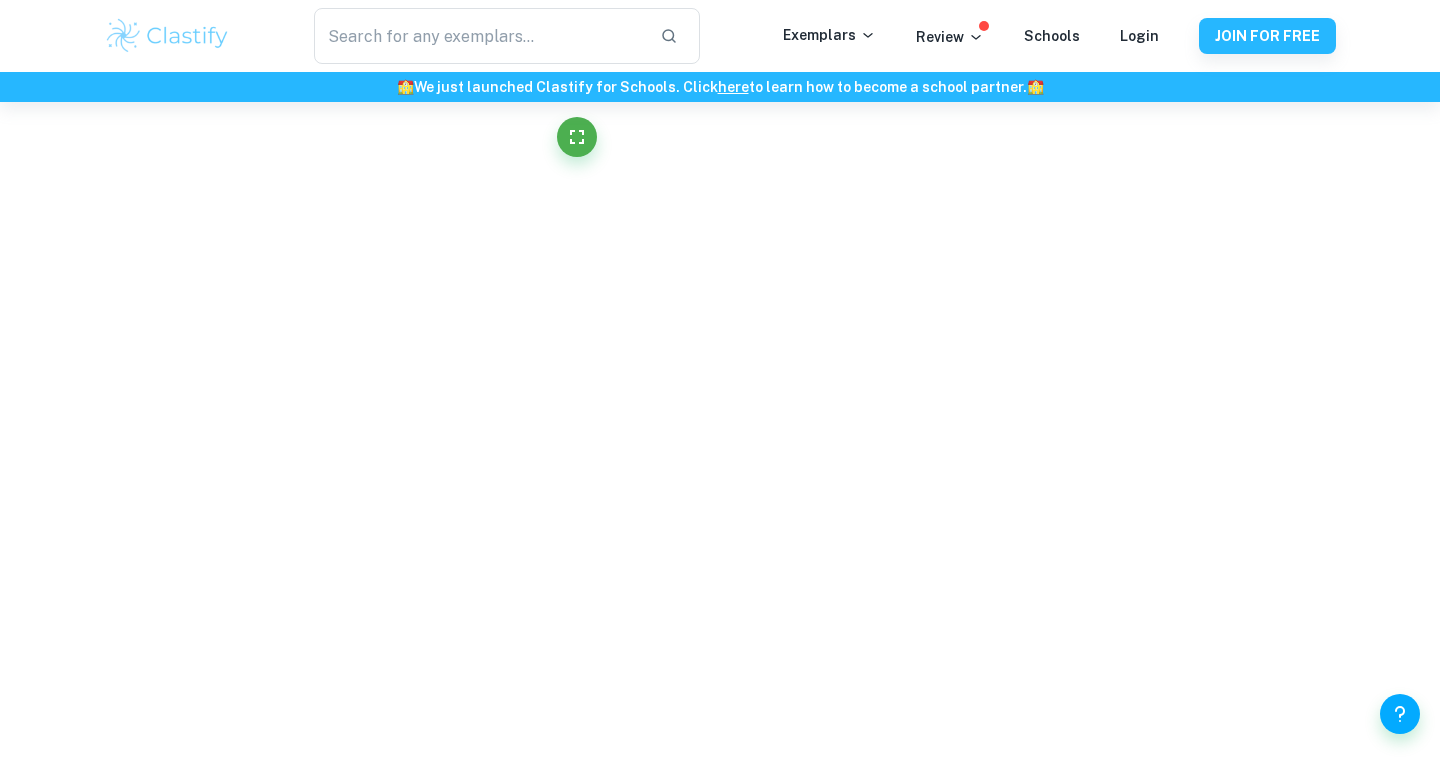 click on "We value your privacy We use cookies to enhance your browsing experience, serve personalised ads or content, and analyse our traffic. By clicking "Accept All", you consent to our use of cookies.   Cookie Policy Customise   Reject All   Accept All   Customise Consent Preferences   We use cookies to help you navigate efficiently and perform certain functions. You will find detailed information about all cookies under each consent category below. The cookies that are categorised as "Necessary" are stored on your browser as they are essential for enabling the basic functionalities of the site. ...  Show more For more information on how Google's third-party cookies operate and handle your data, see:   Google Privacy Policy Necessary Always Active Necessary cookies are required to enable the basic features of this site, such as providing secure log-in or adjusting your consent preferences. These cookies do not store any personally identifiable data. Functional Analytics Performance Advertisement Uncategorised" at bounding box center [720, -2252] 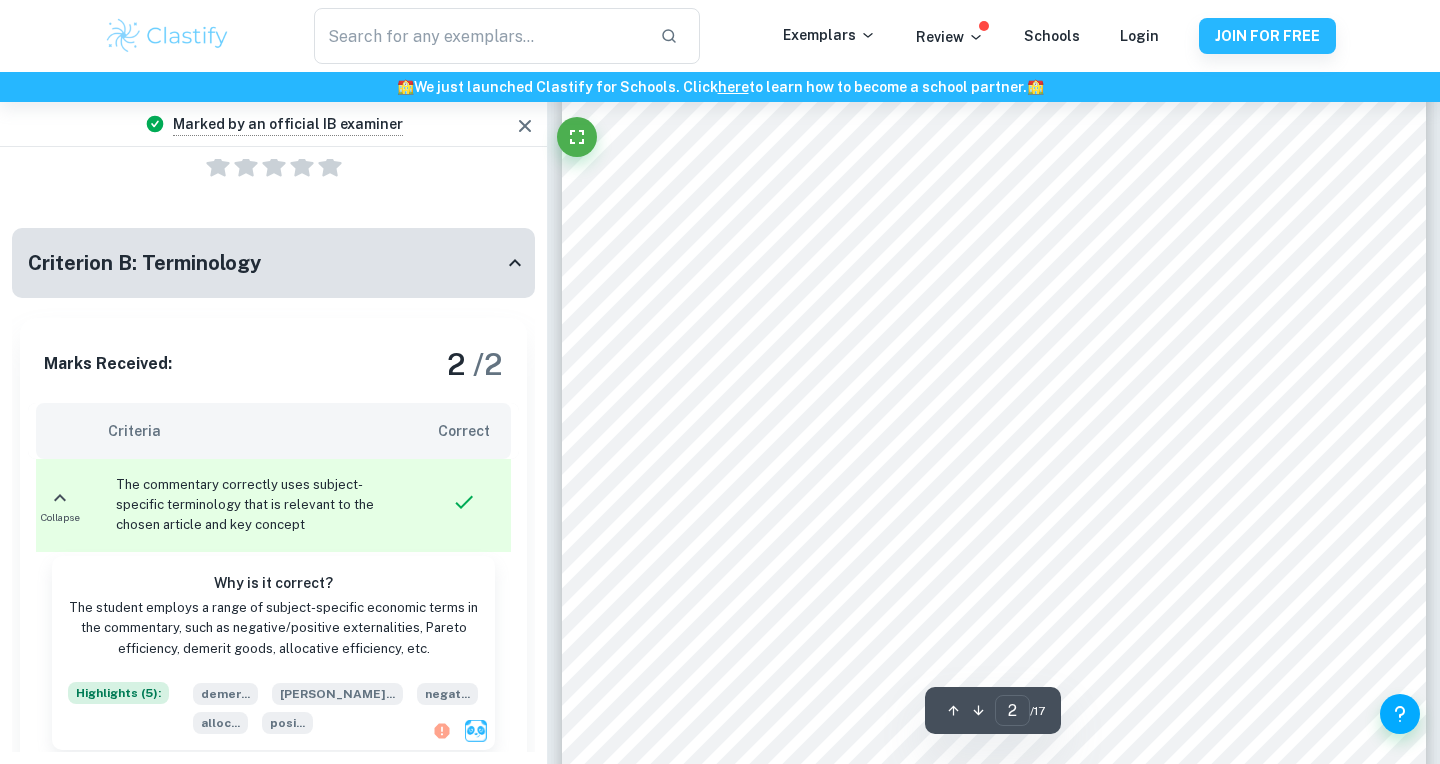 scroll, scrollTop: 1453, scrollLeft: 0, axis: vertical 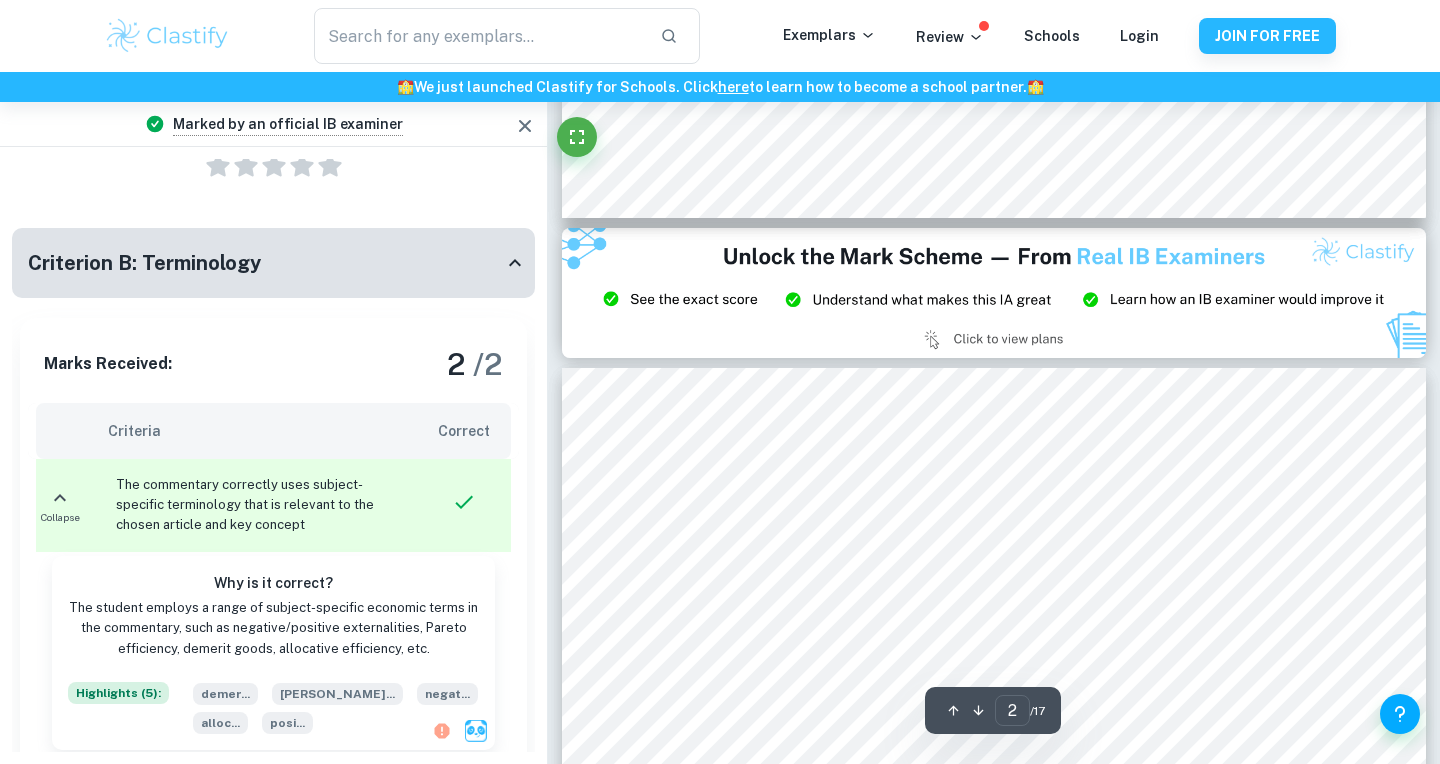 type on "3" 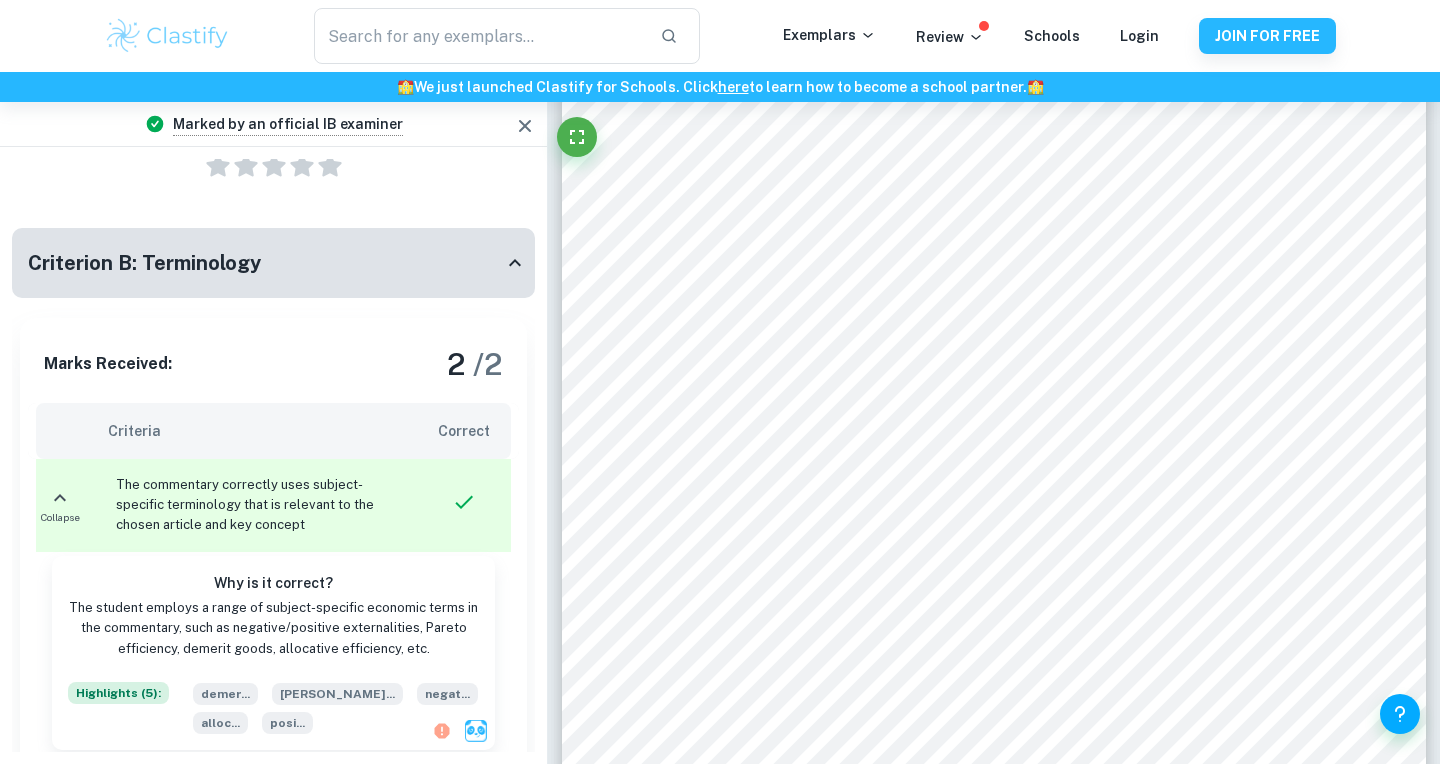 scroll, scrollTop: 2504, scrollLeft: 0, axis: vertical 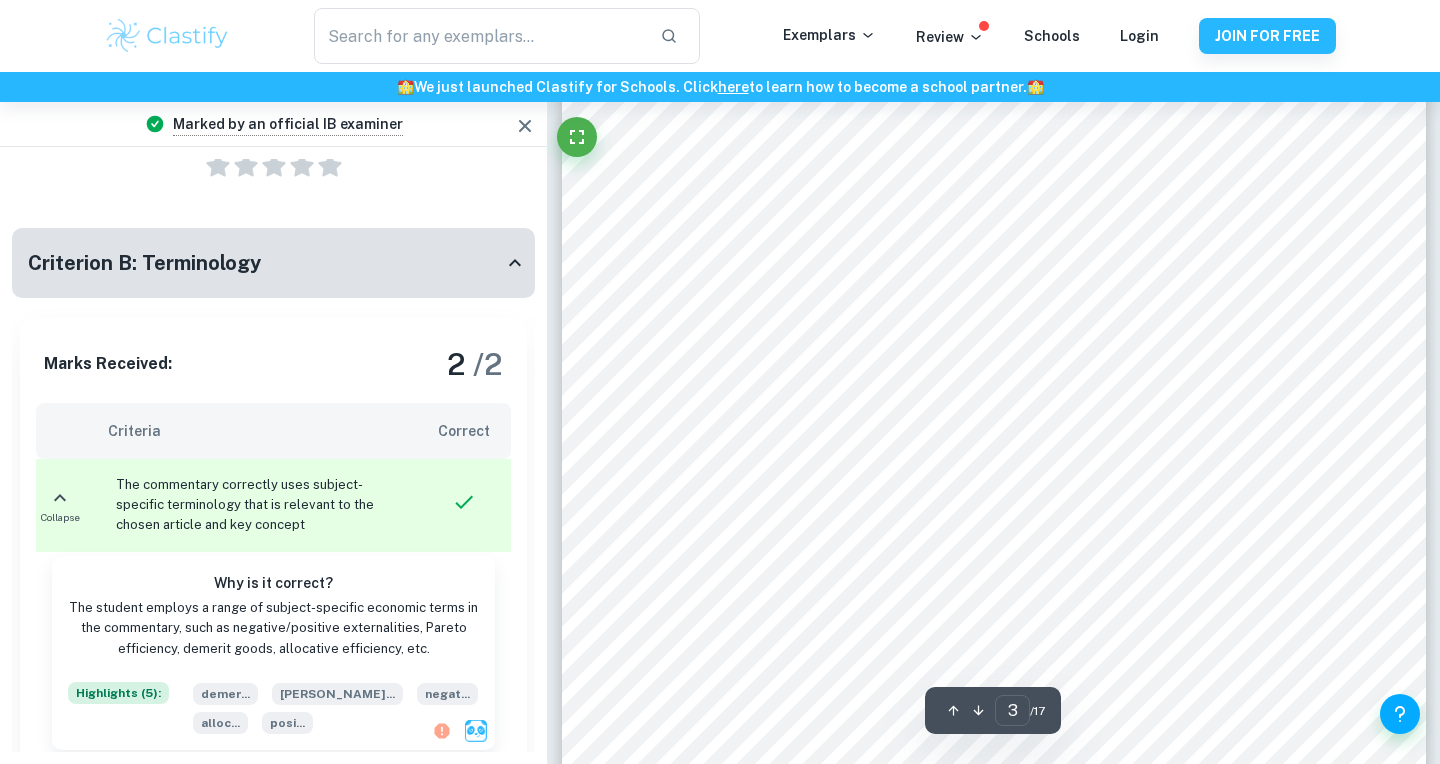 click at bounding box center (547, -2402) 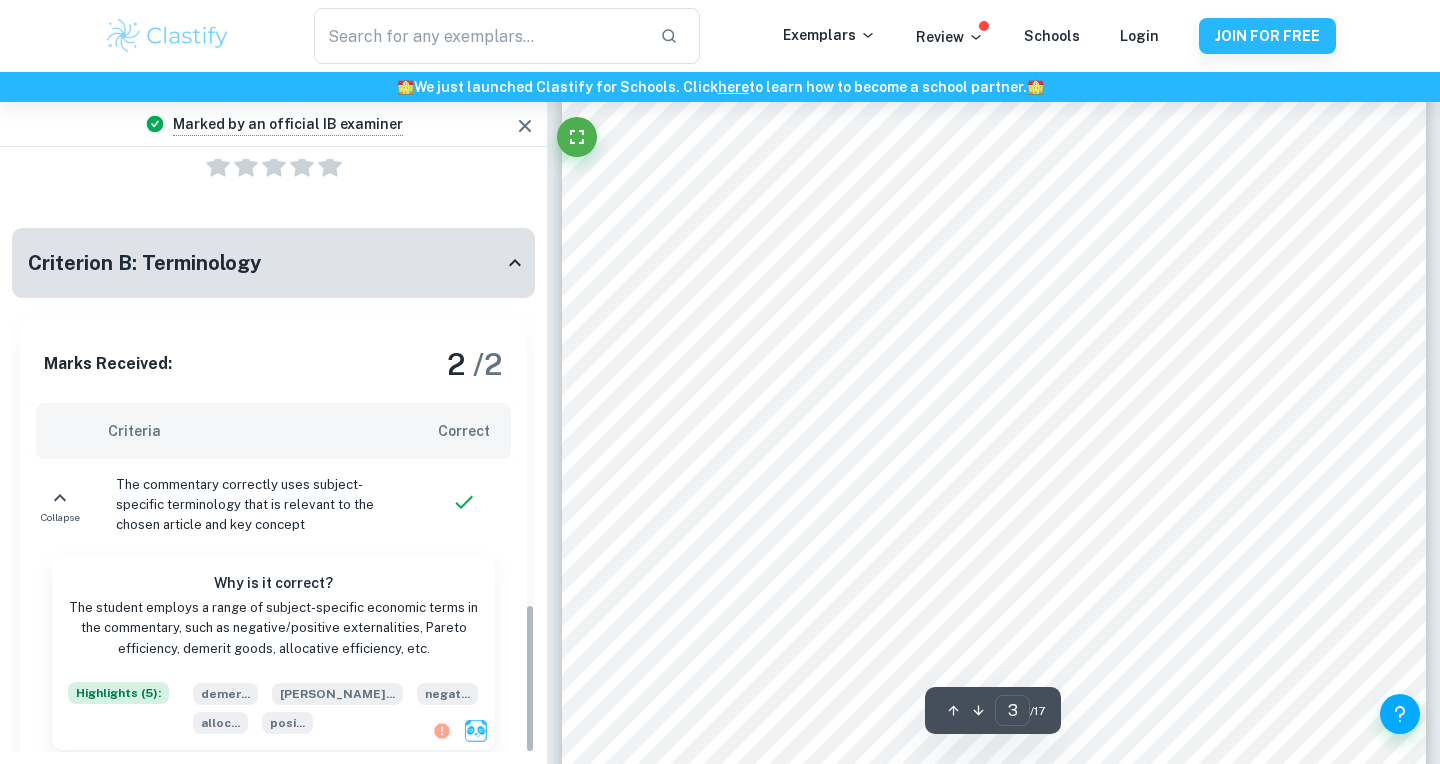 scroll, scrollTop: 1951, scrollLeft: 0, axis: vertical 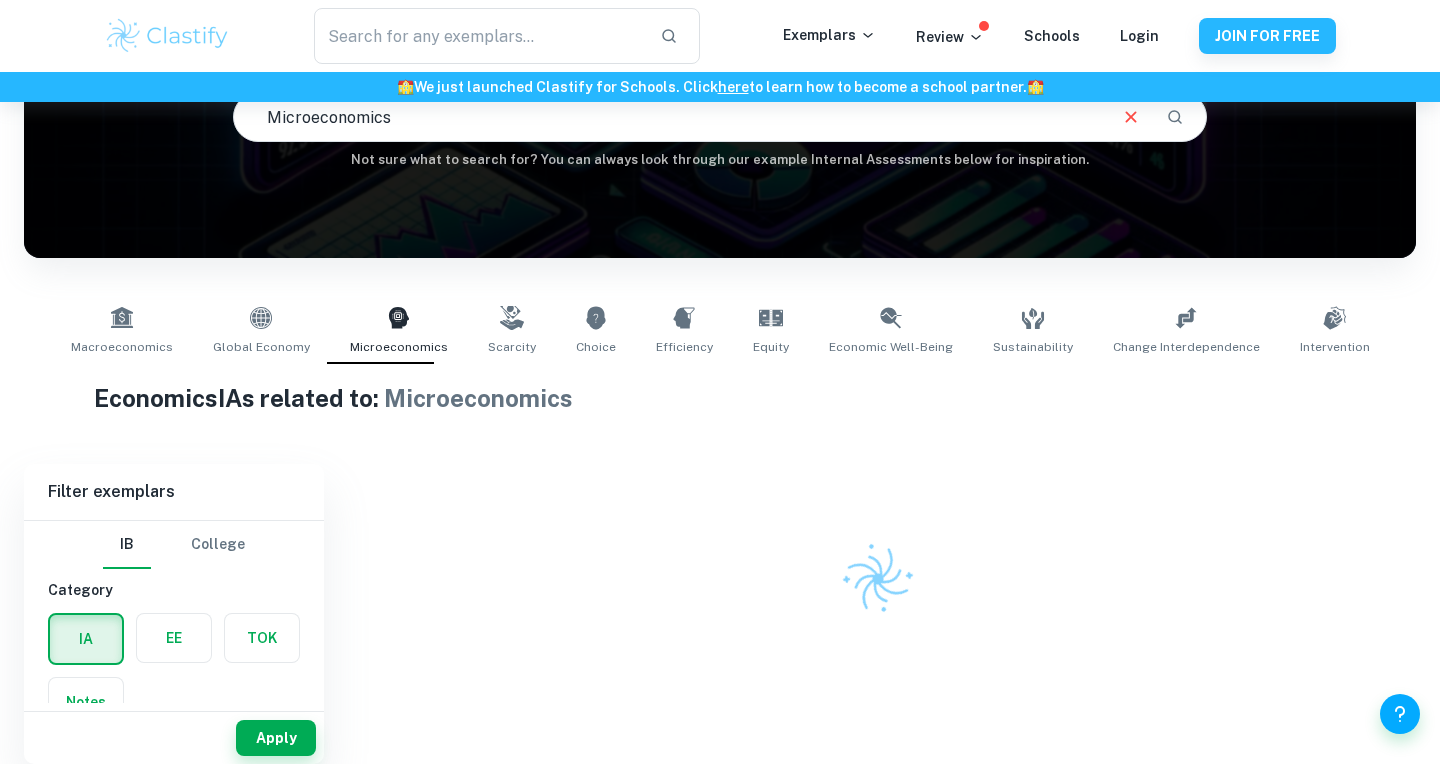 type 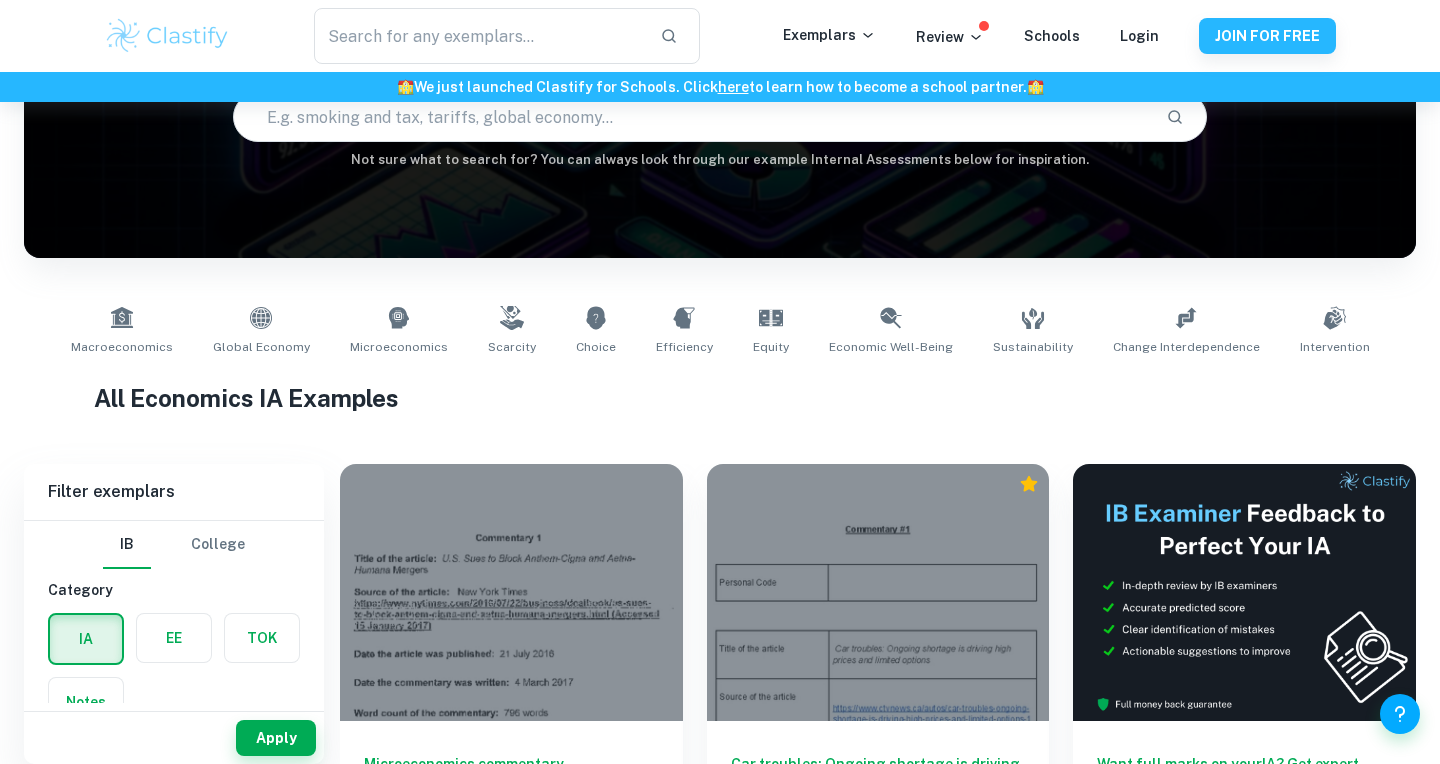 scroll, scrollTop: 0, scrollLeft: 0, axis: both 